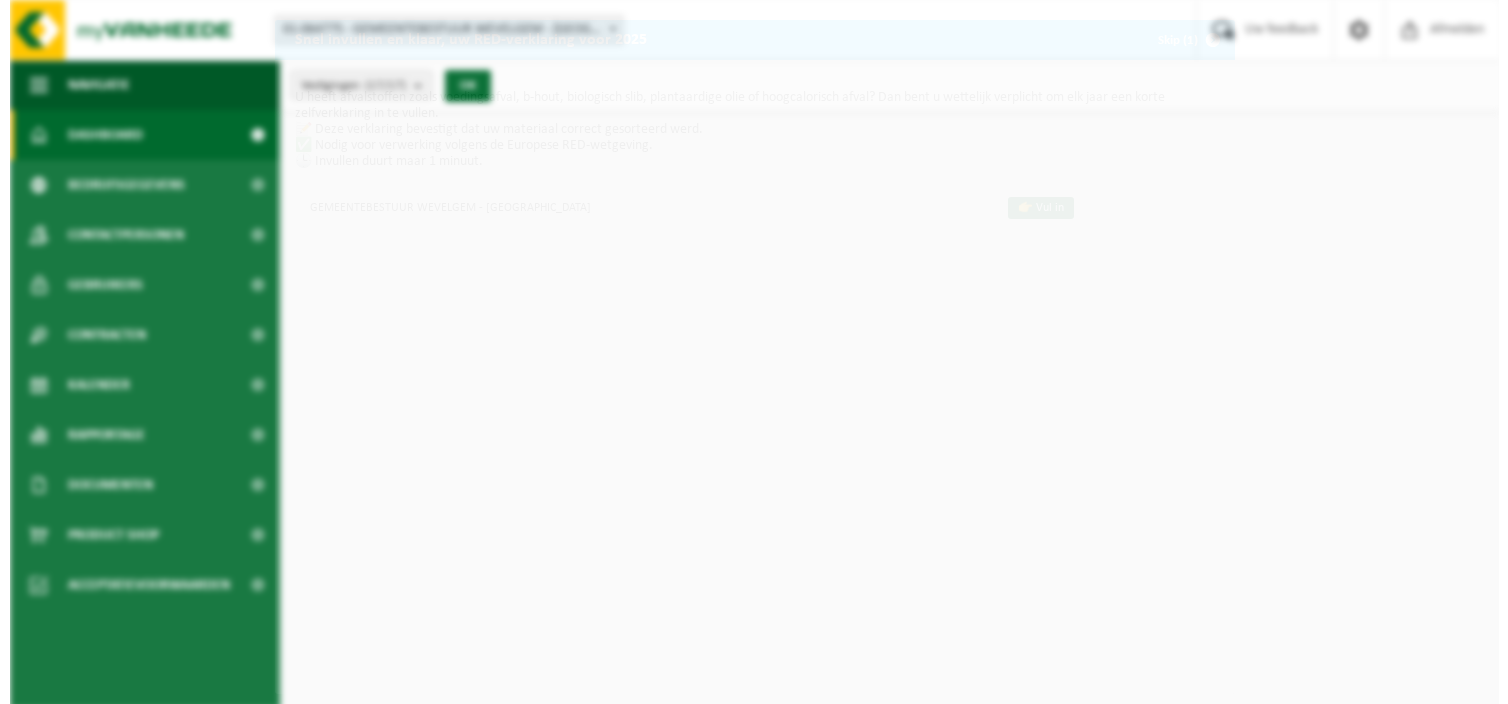 scroll, scrollTop: 0, scrollLeft: 0, axis: both 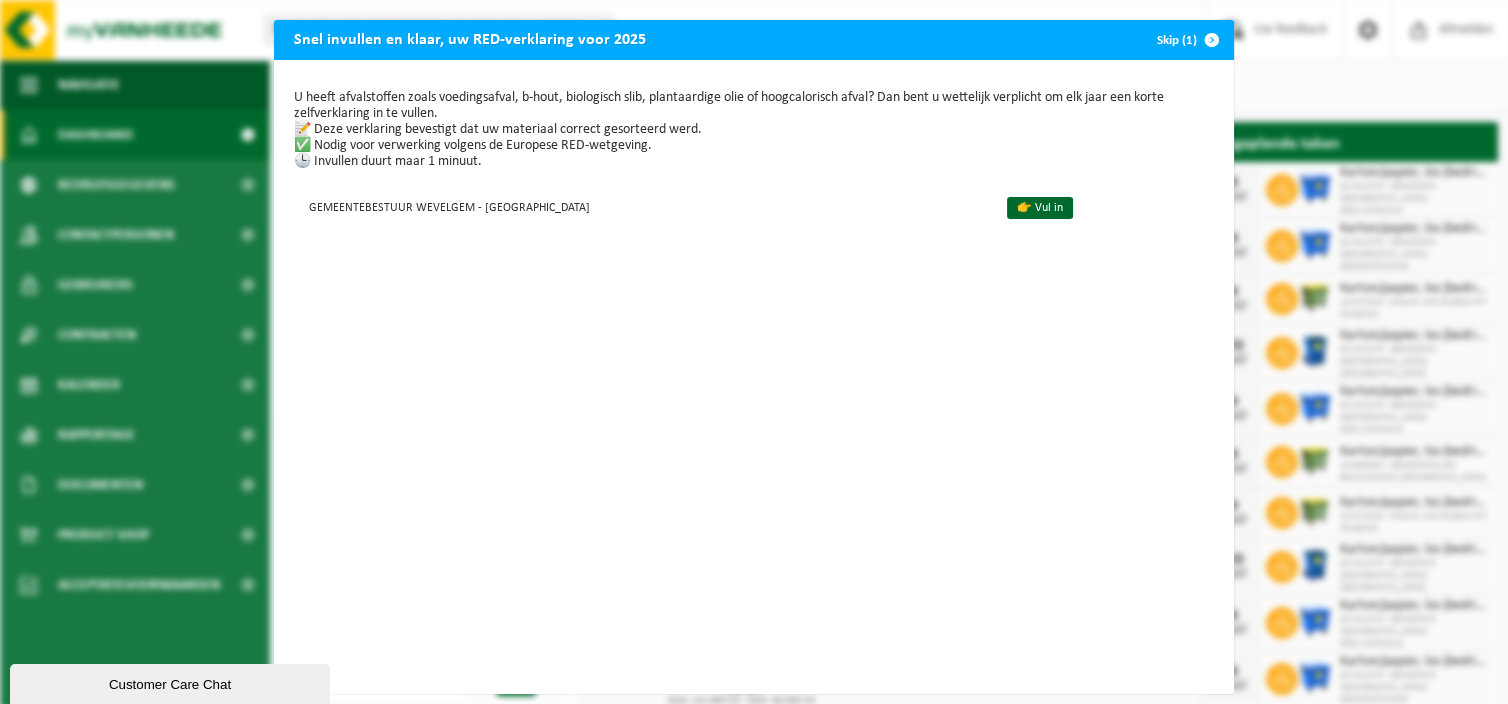 click at bounding box center [1212, 40] 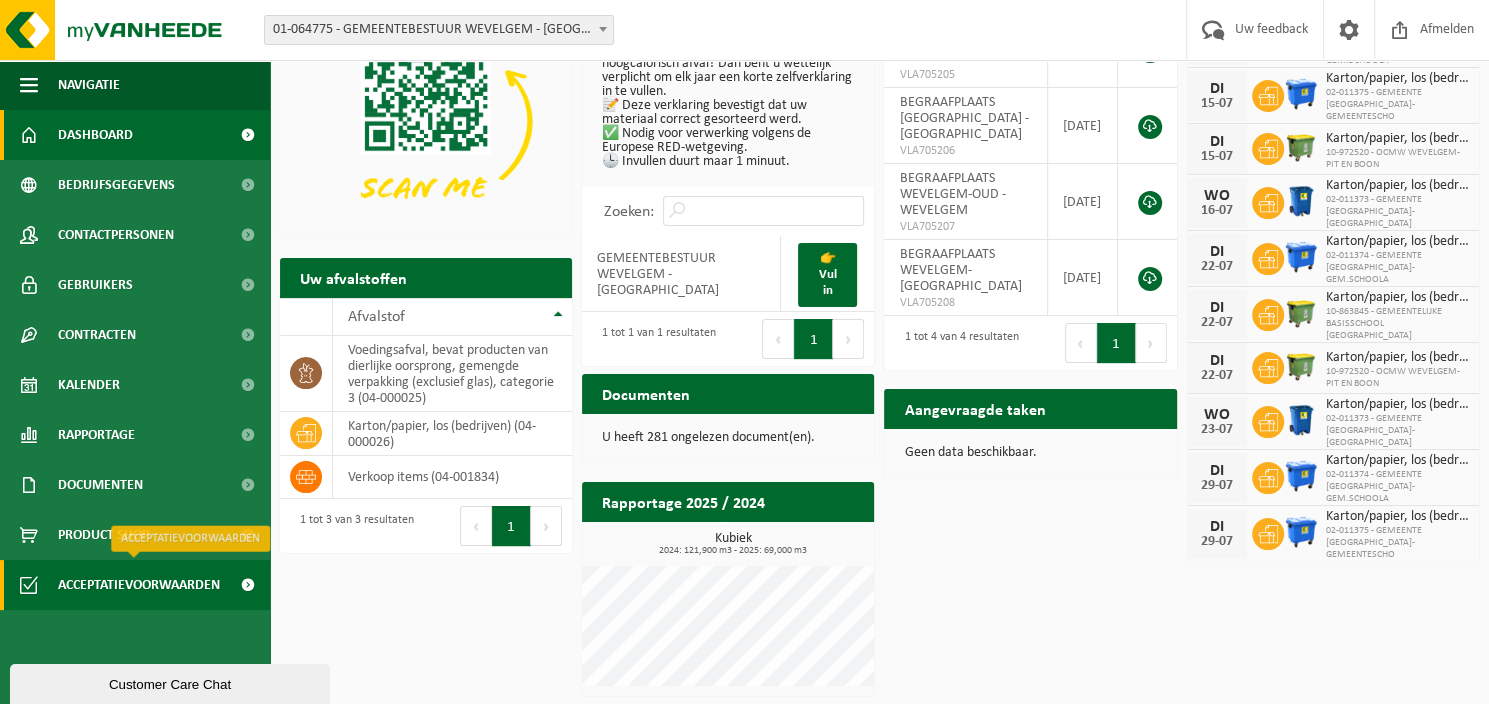 scroll, scrollTop: 151, scrollLeft: 0, axis: vertical 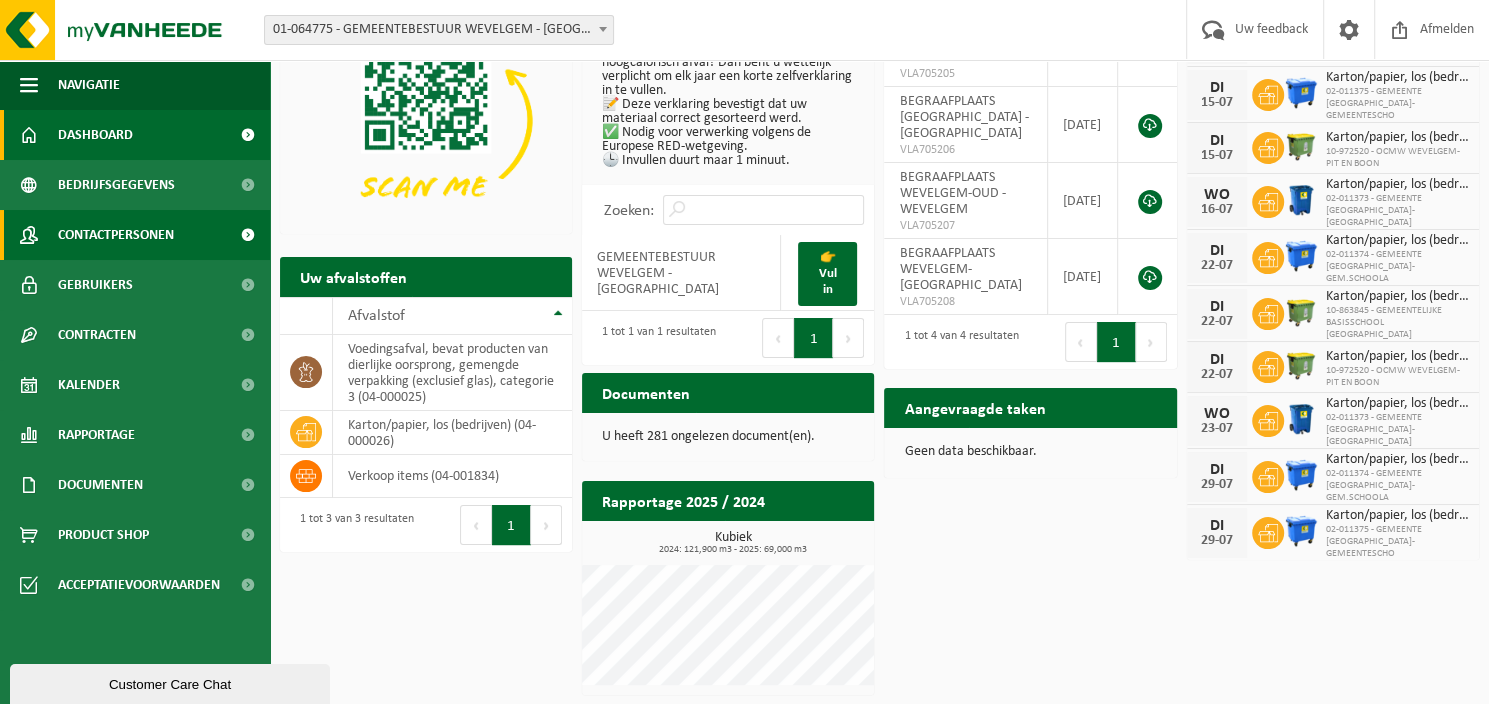 click on "Contactpersonen" at bounding box center [116, 235] 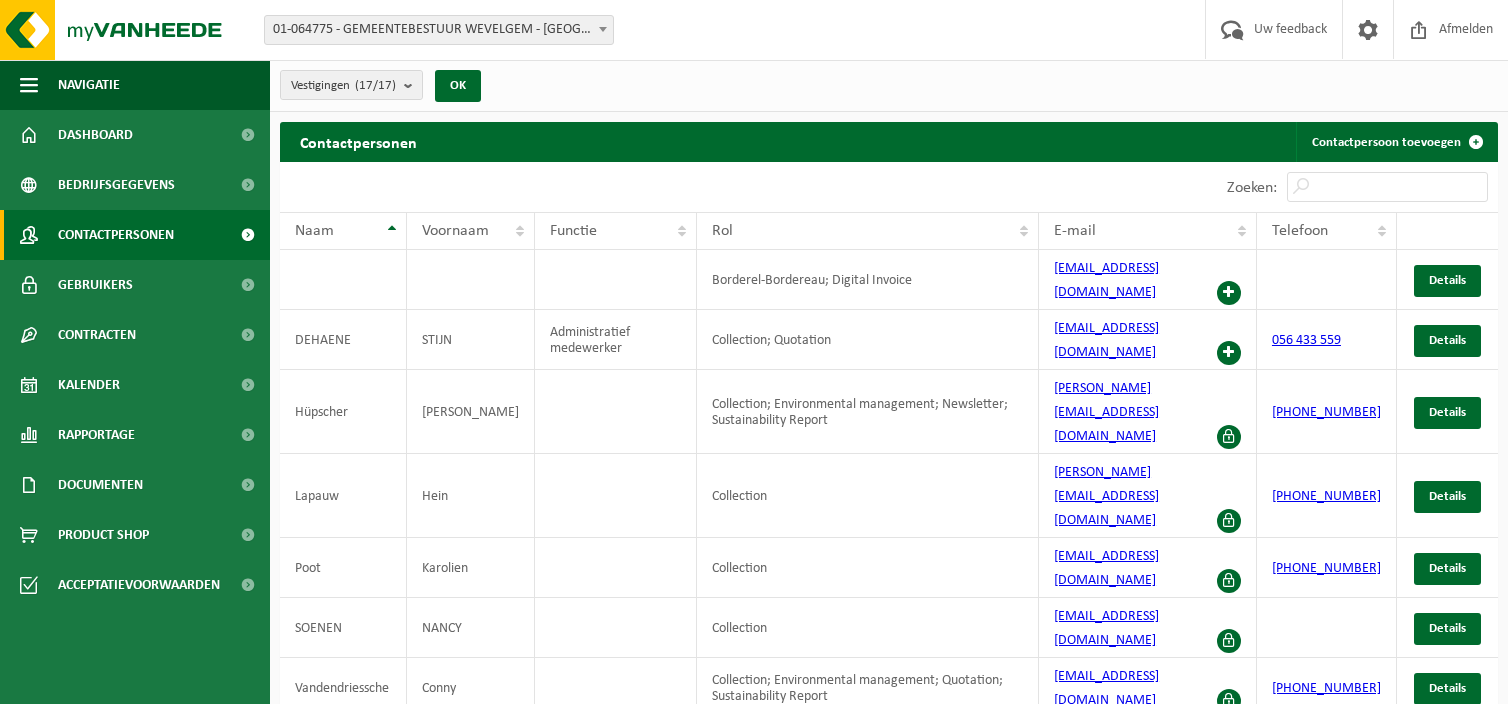 scroll, scrollTop: 0, scrollLeft: 0, axis: both 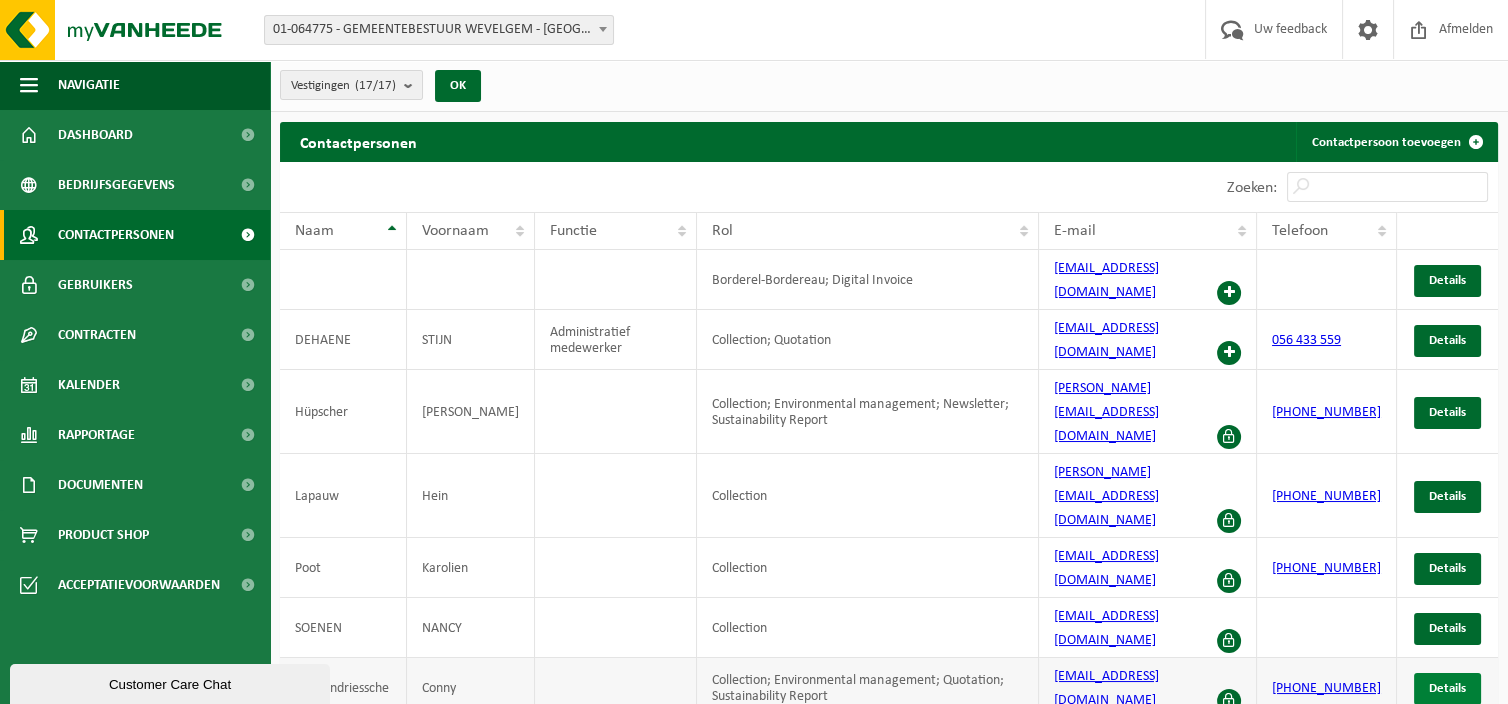 click on "Details" at bounding box center (1447, 688) 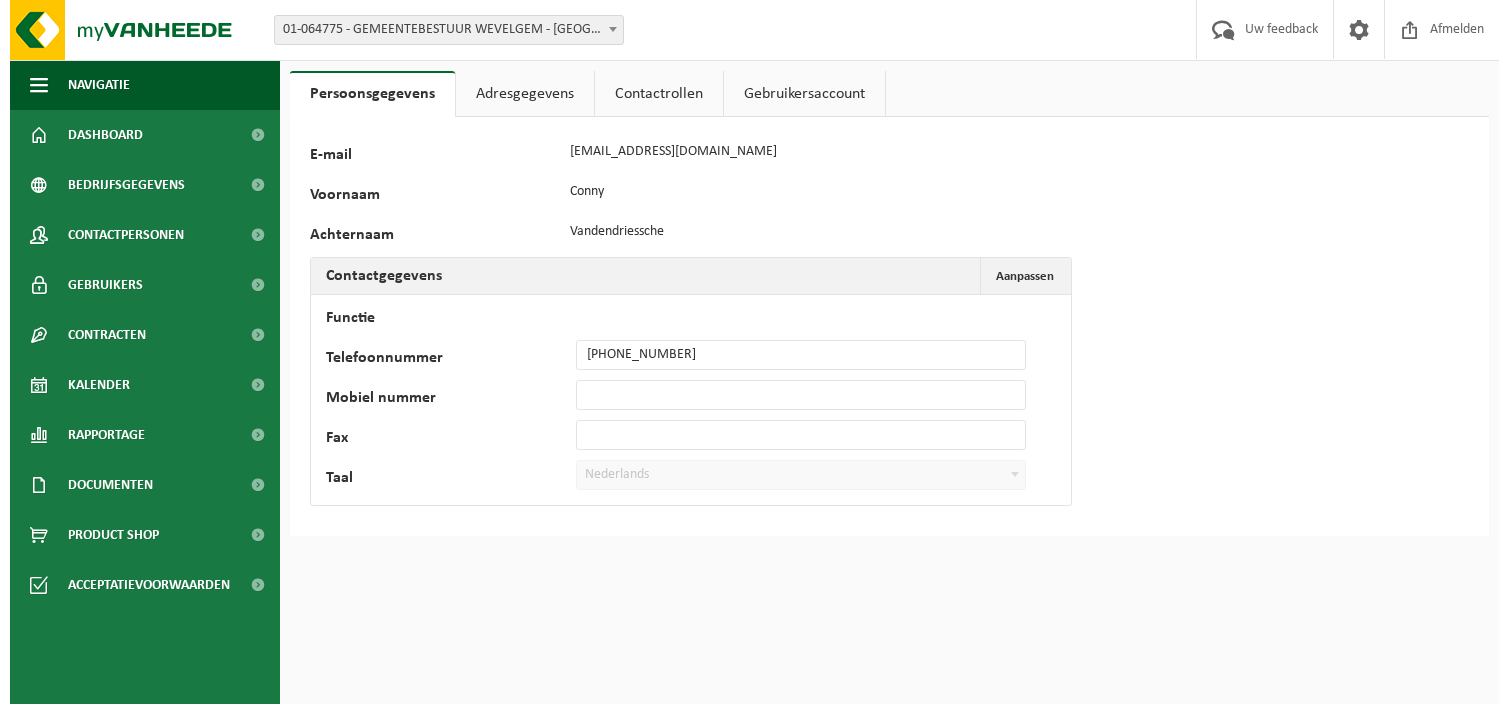 scroll, scrollTop: 0, scrollLeft: 0, axis: both 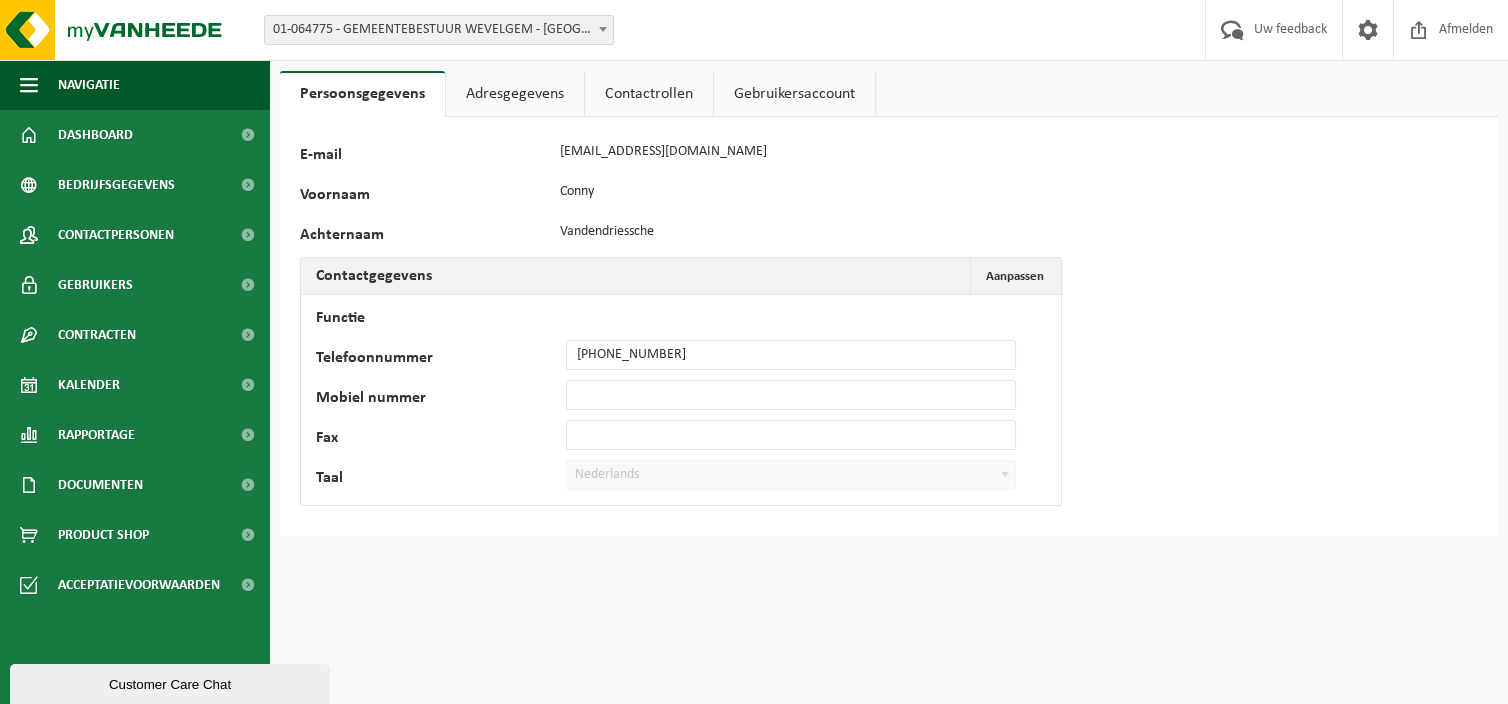 click on "Contactrollen" at bounding box center (649, 94) 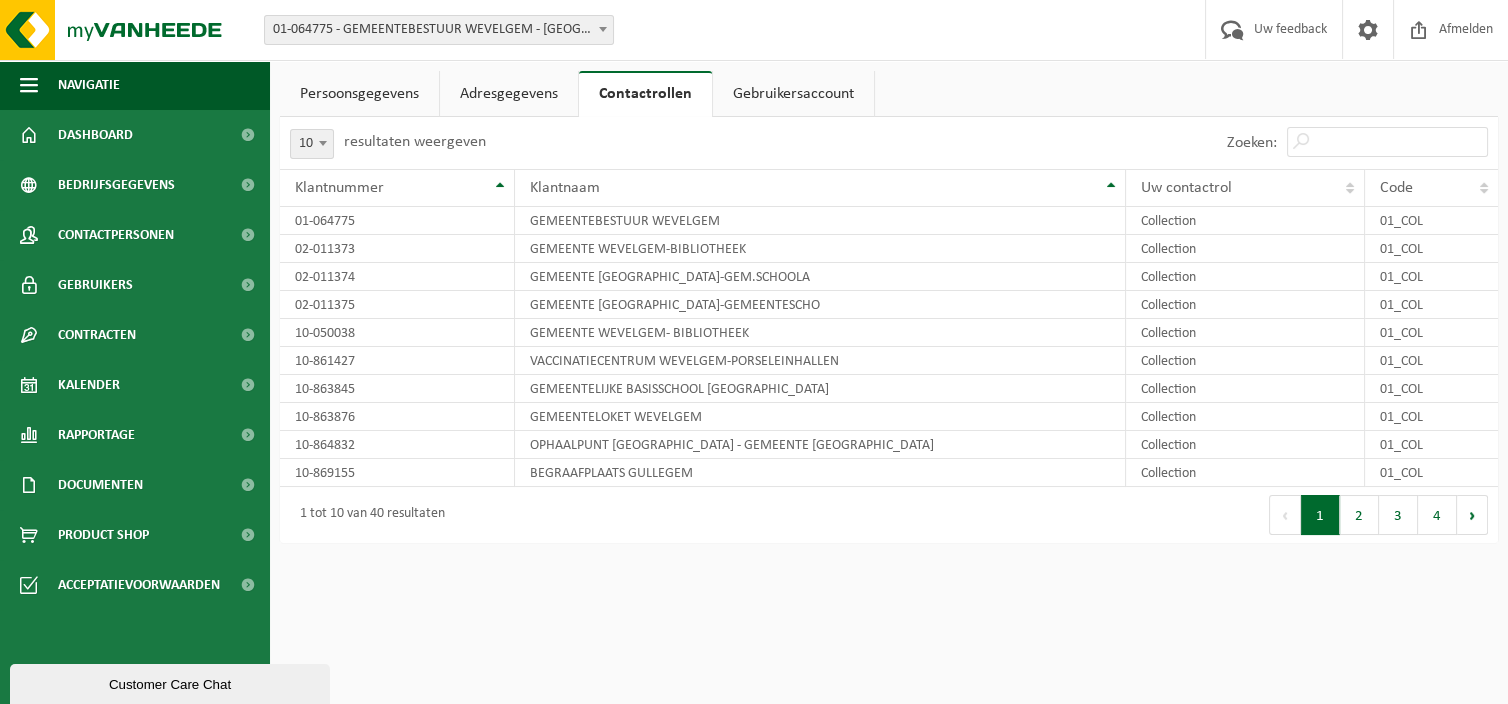 click on "Gebruikersaccount" at bounding box center [793, 94] 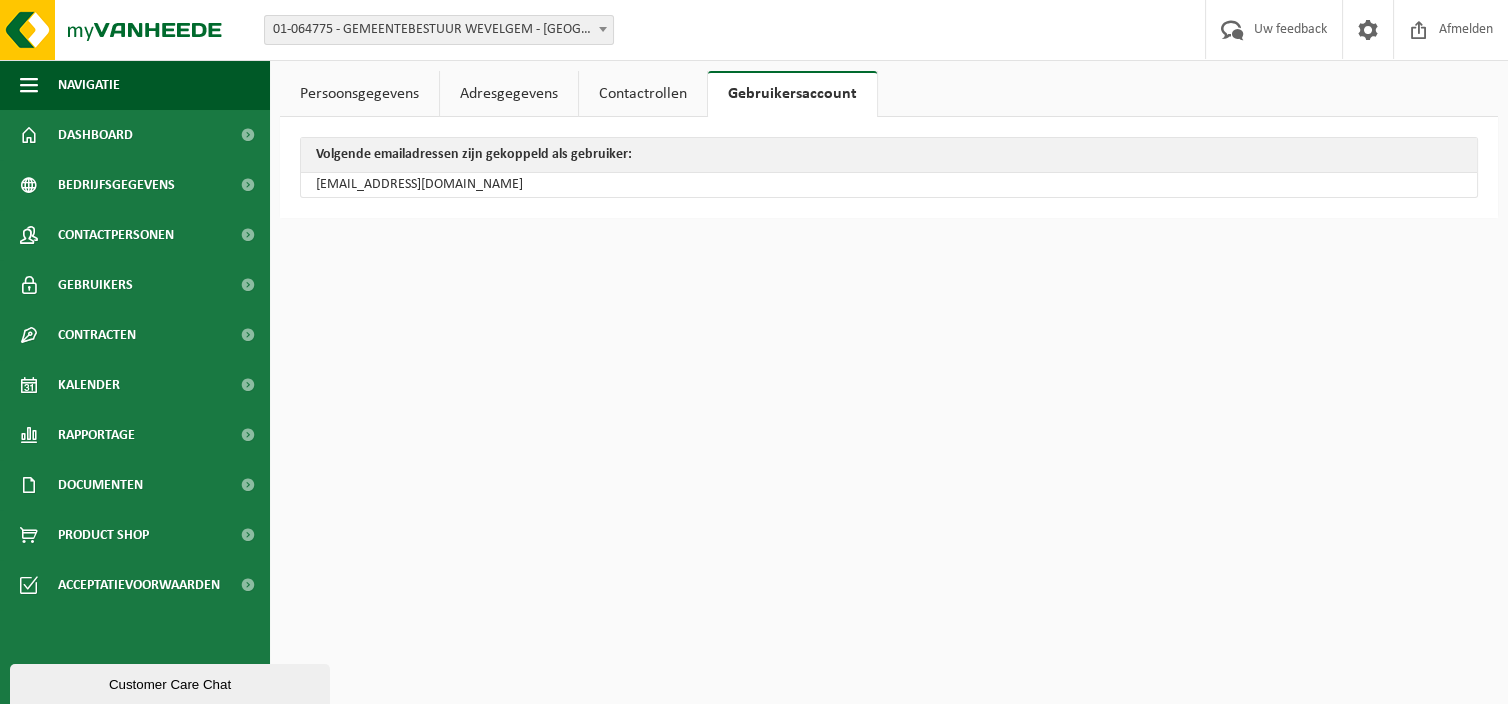 click on "Persoonsgegevens" at bounding box center [359, 94] 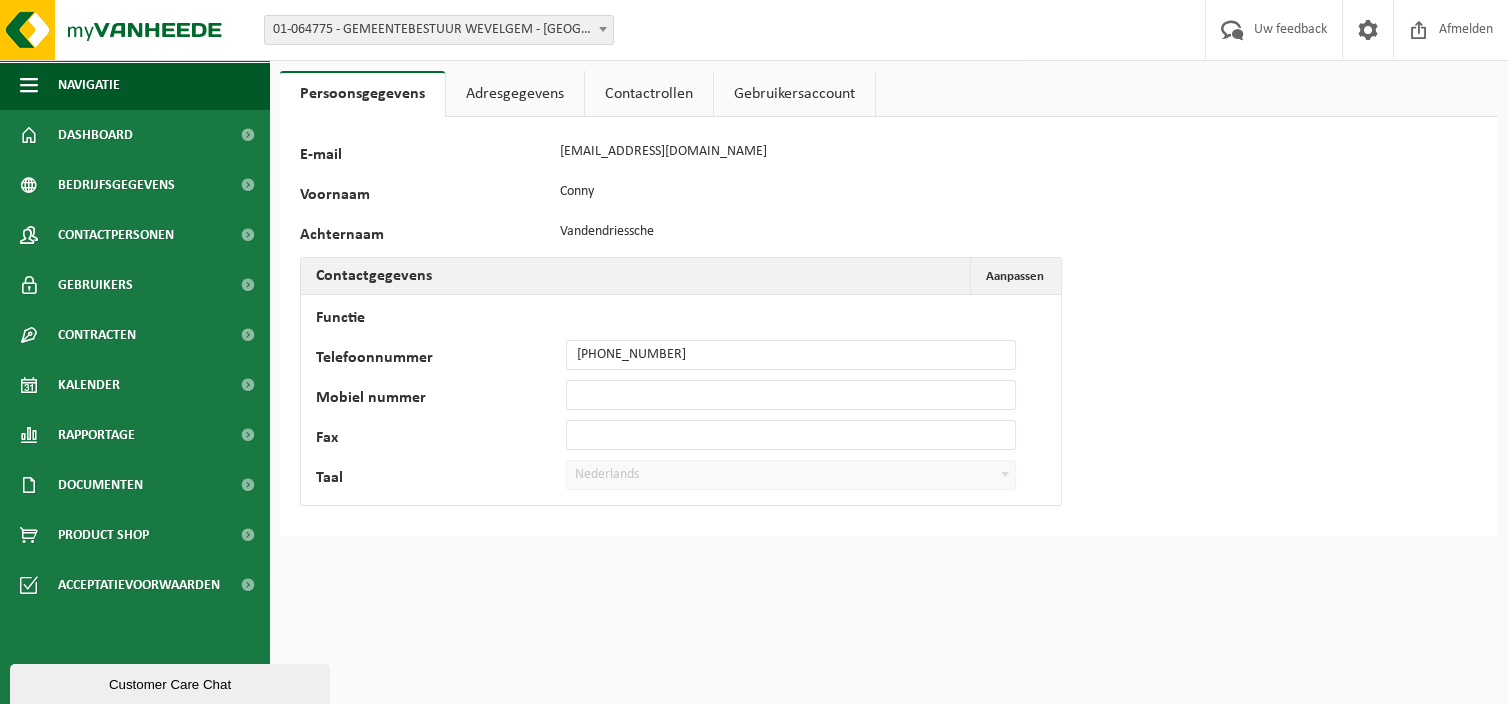 click on "Customer Care Chat" at bounding box center [170, 684] 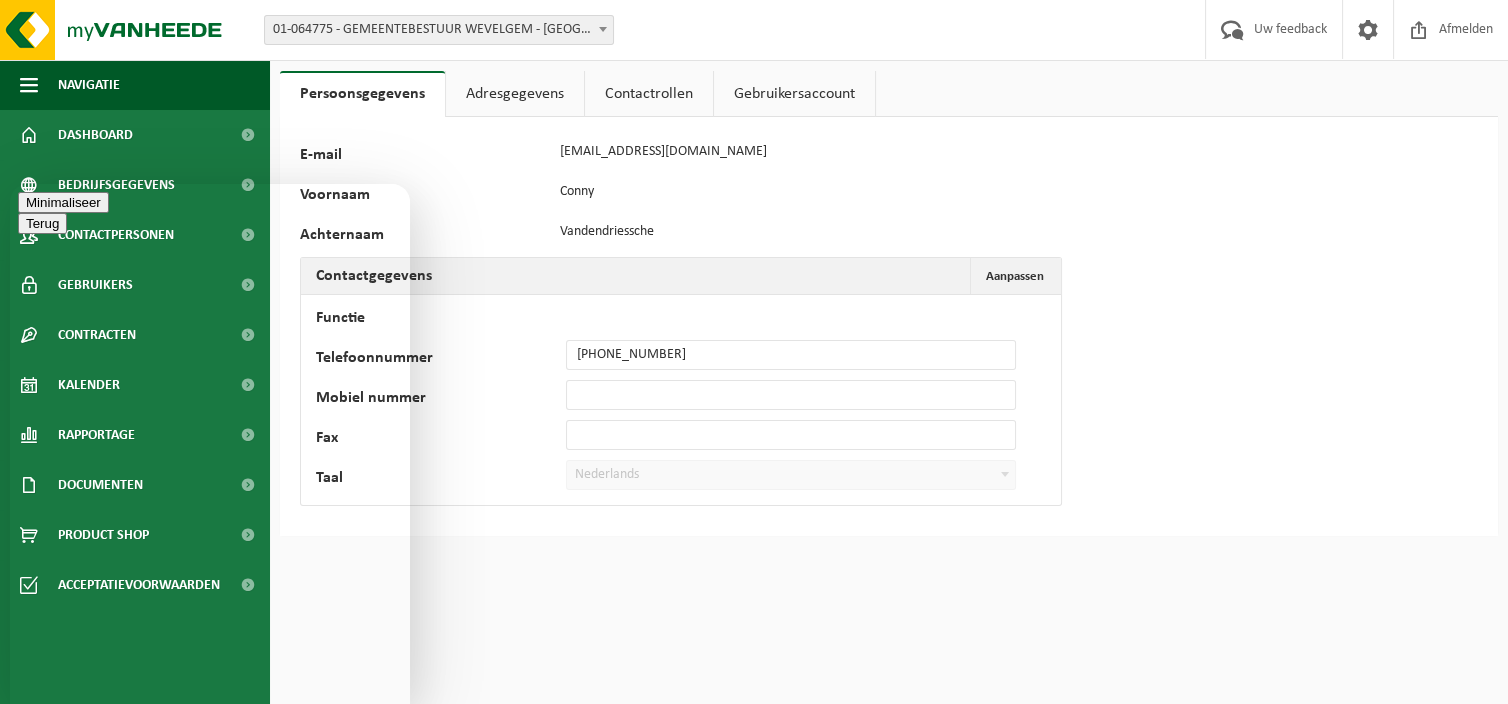 click on "Minimaliseer" at bounding box center [63, 202] 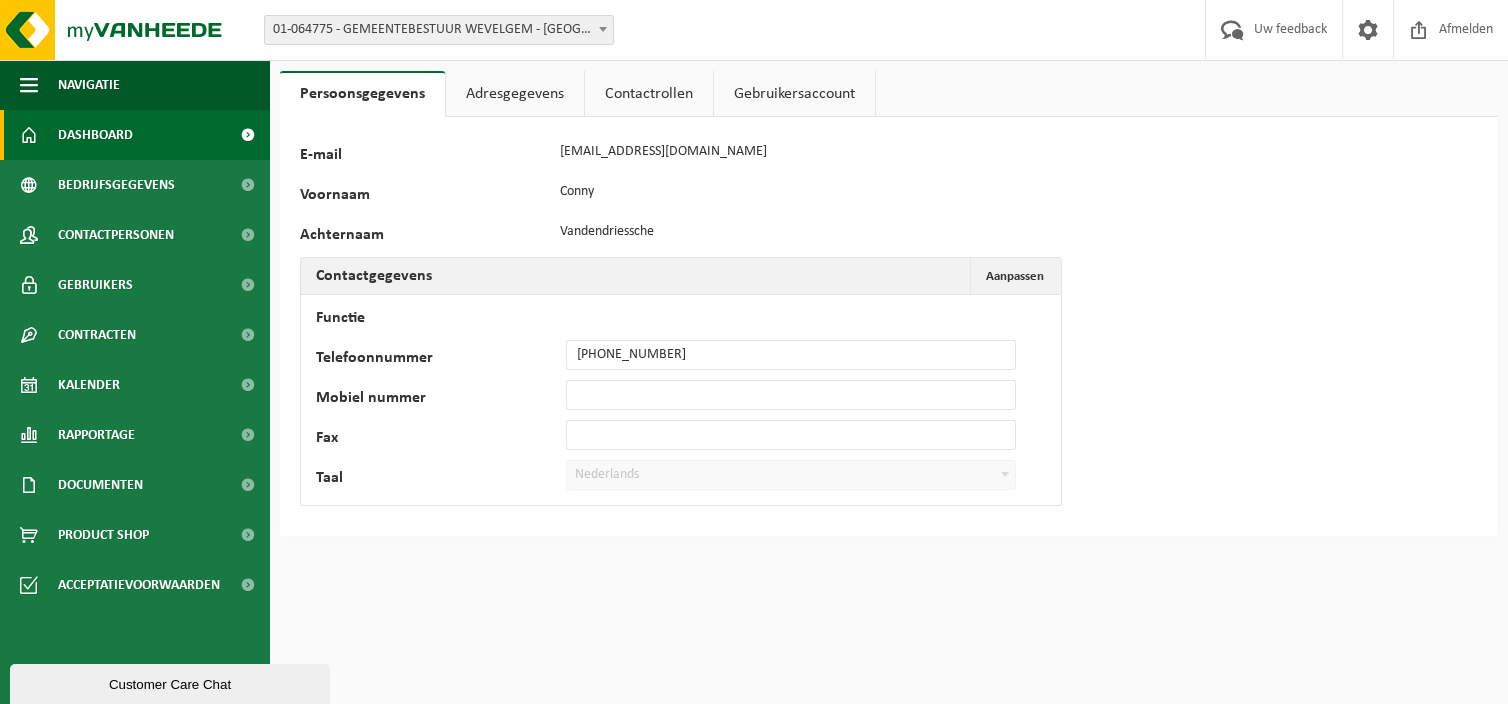 click on "Dashboard" at bounding box center [95, 135] 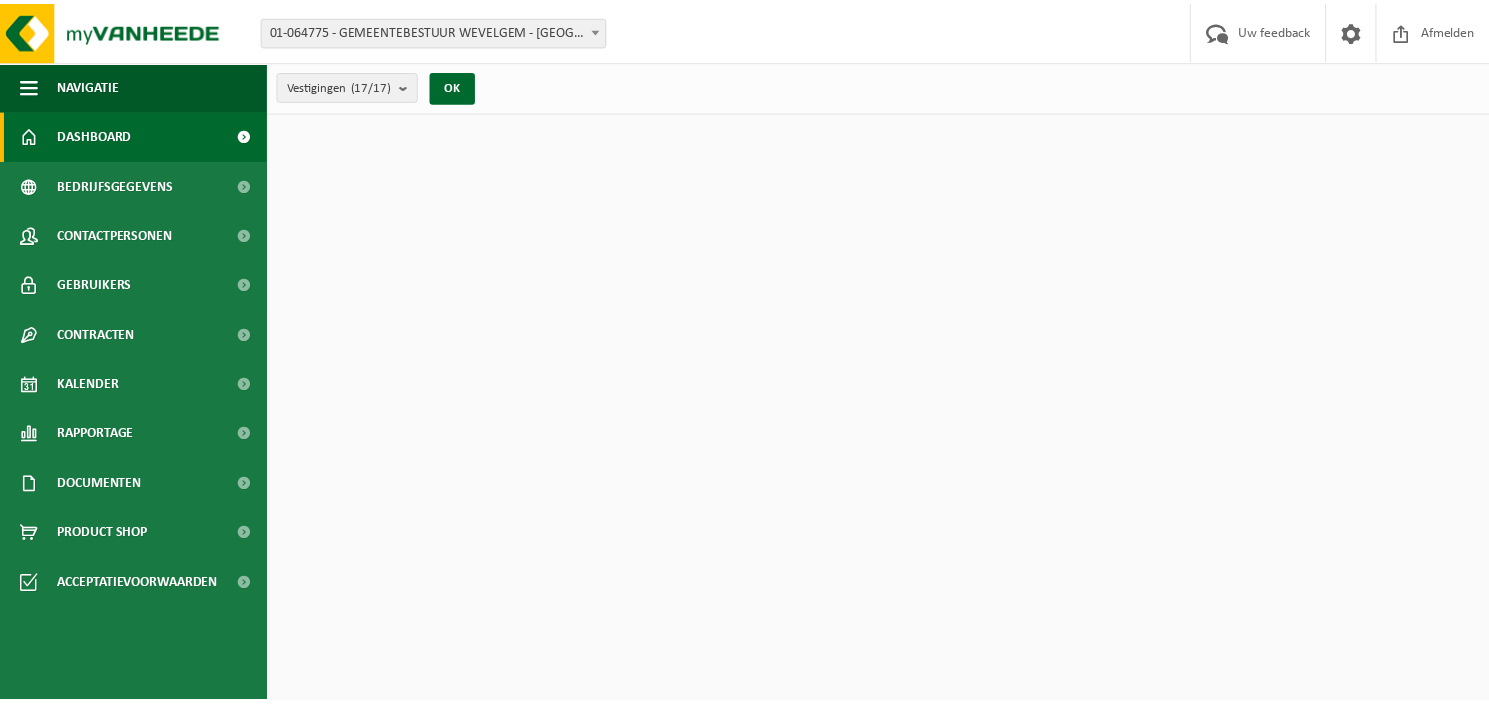 scroll, scrollTop: 0, scrollLeft: 0, axis: both 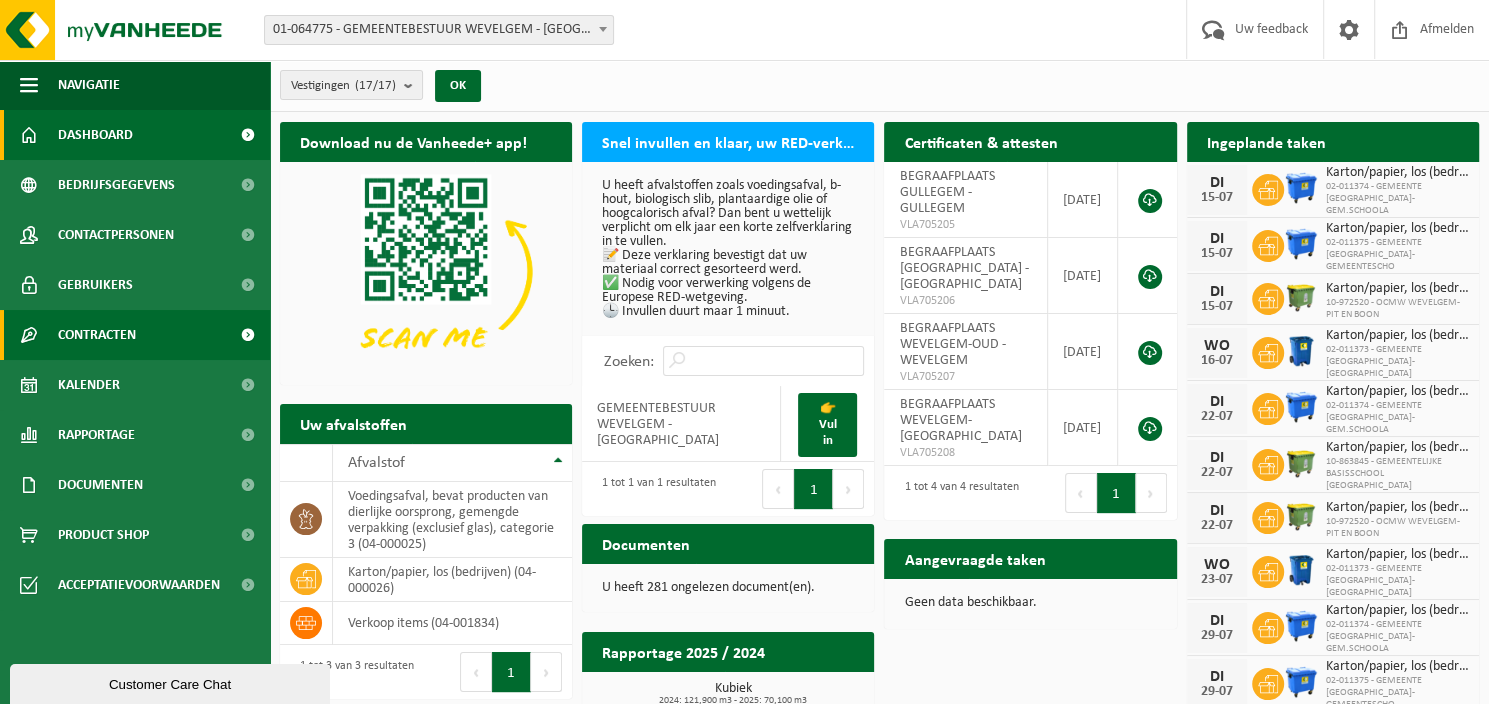 click on "Contracten" at bounding box center (97, 335) 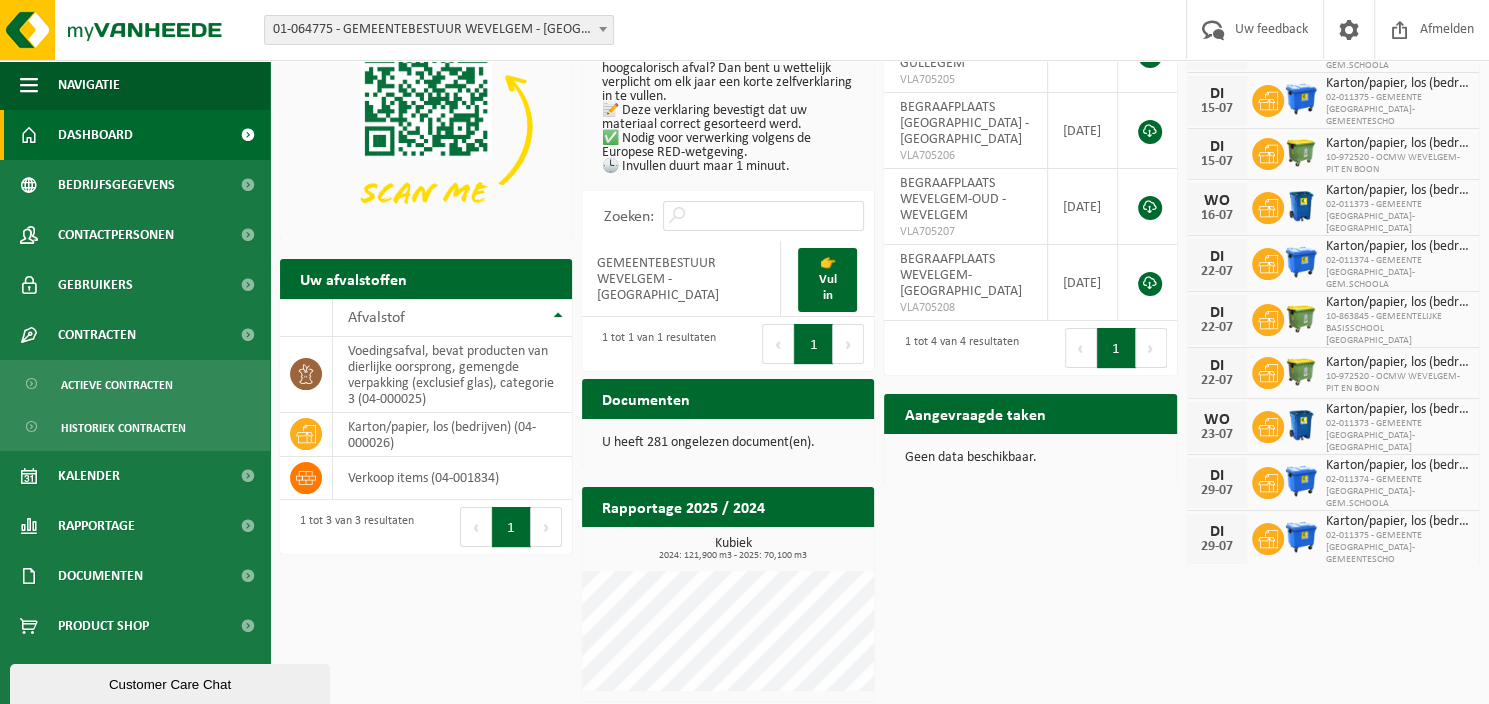 scroll, scrollTop: 151, scrollLeft: 0, axis: vertical 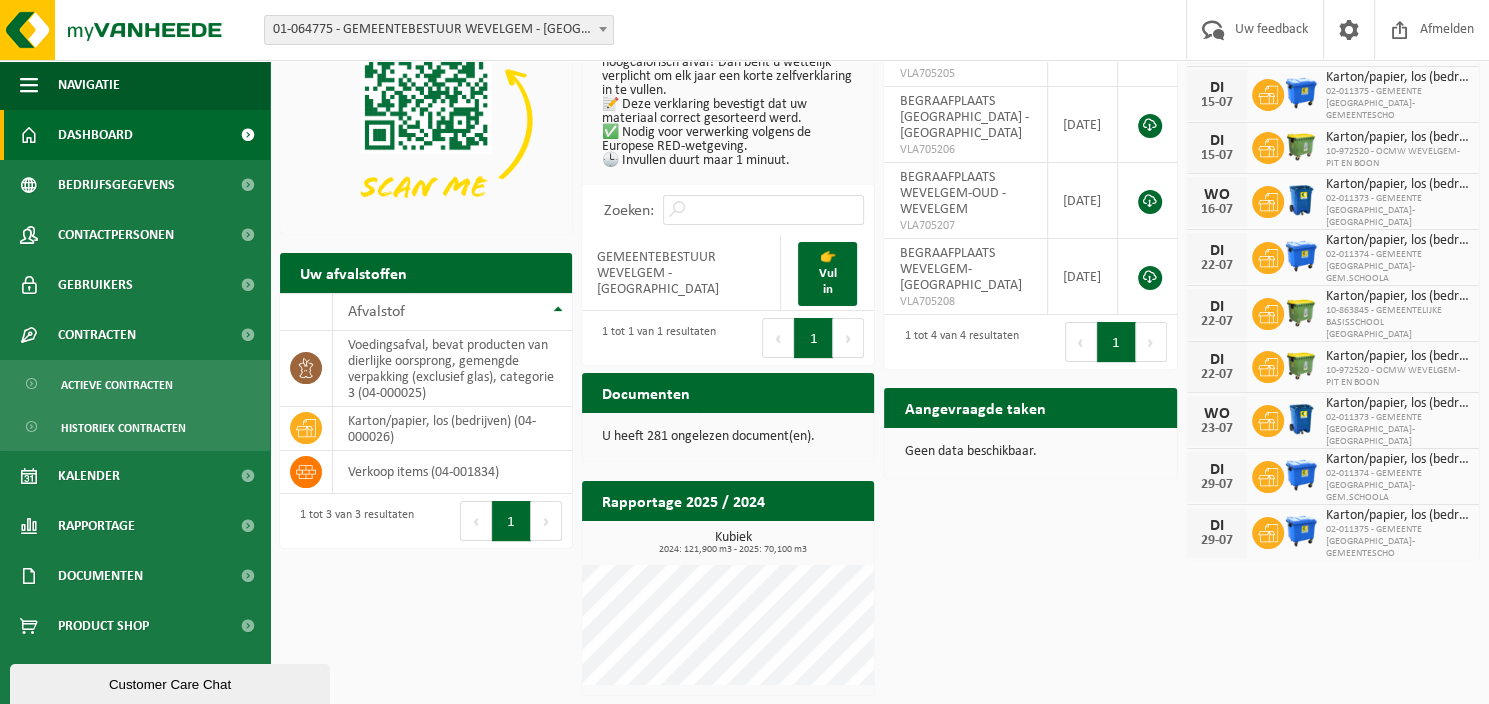 click on "Aangevraagde taken" at bounding box center (974, 407) 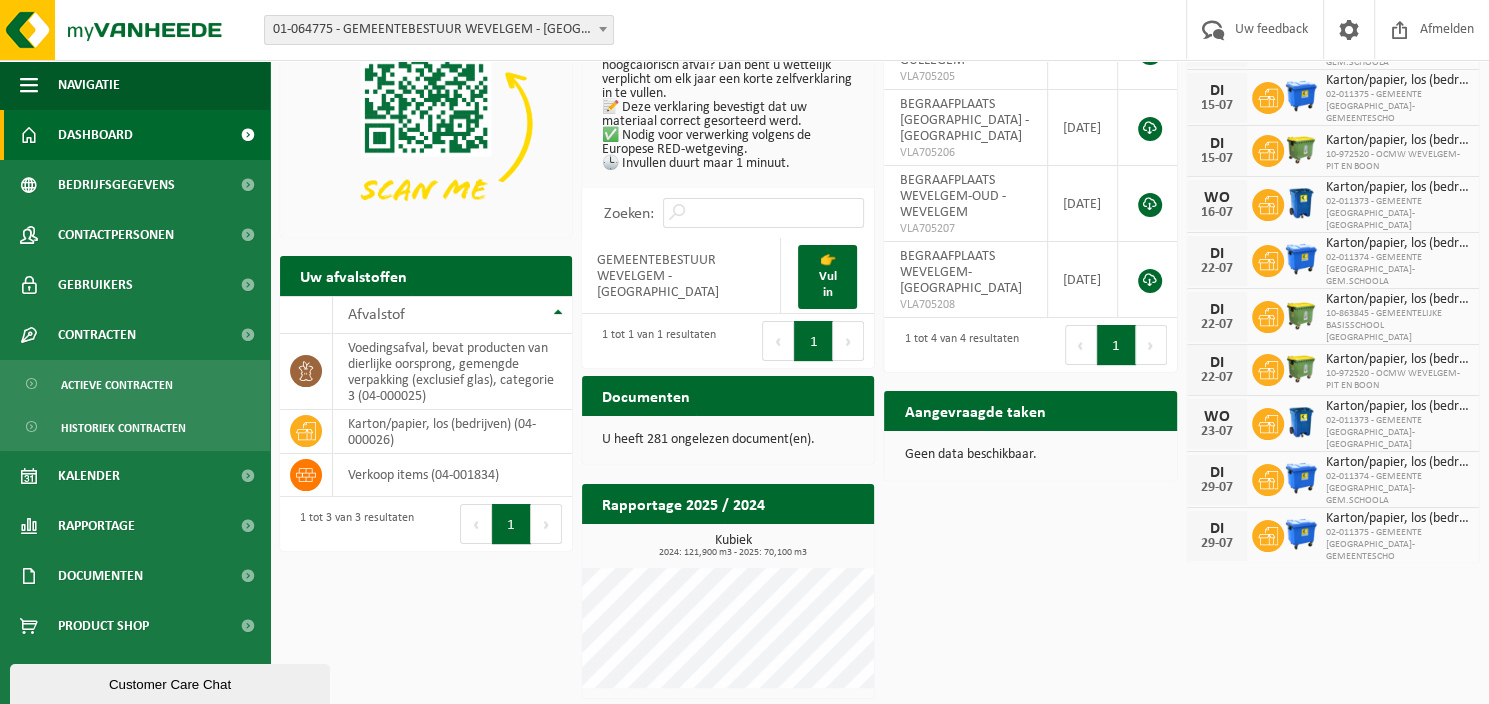 scroll, scrollTop: 151, scrollLeft: 0, axis: vertical 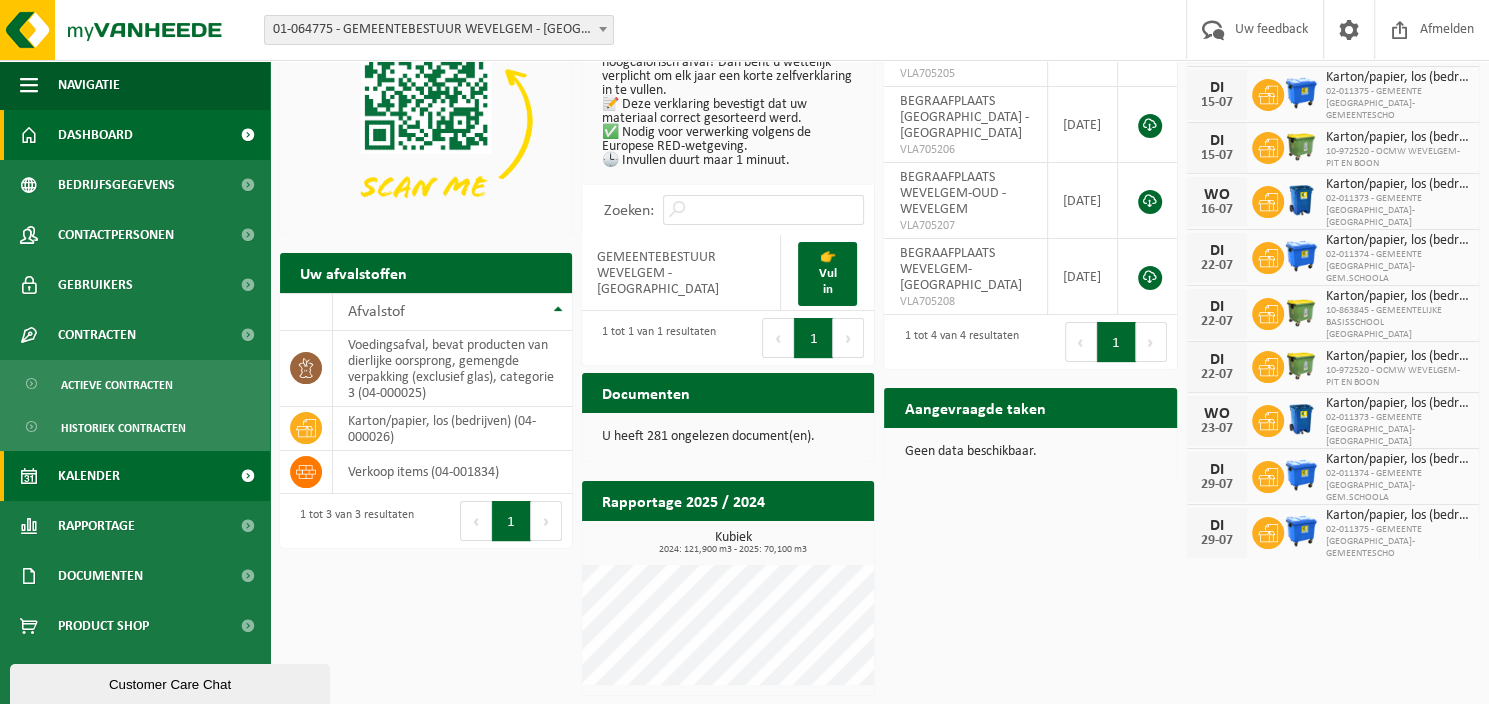 click on "Kalender" at bounding box center [89, 476] 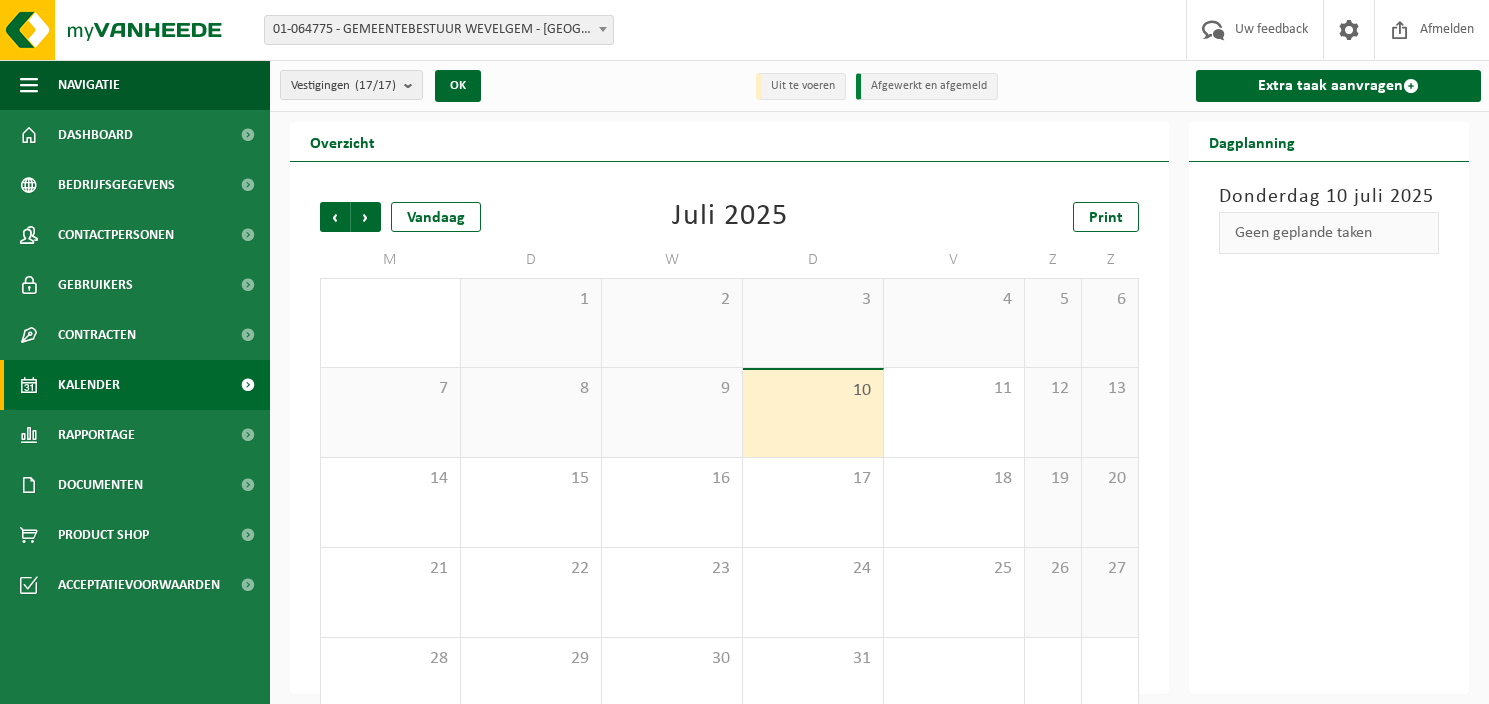scroll, scrollTop: 0, scrollLeft: 0, axis: both 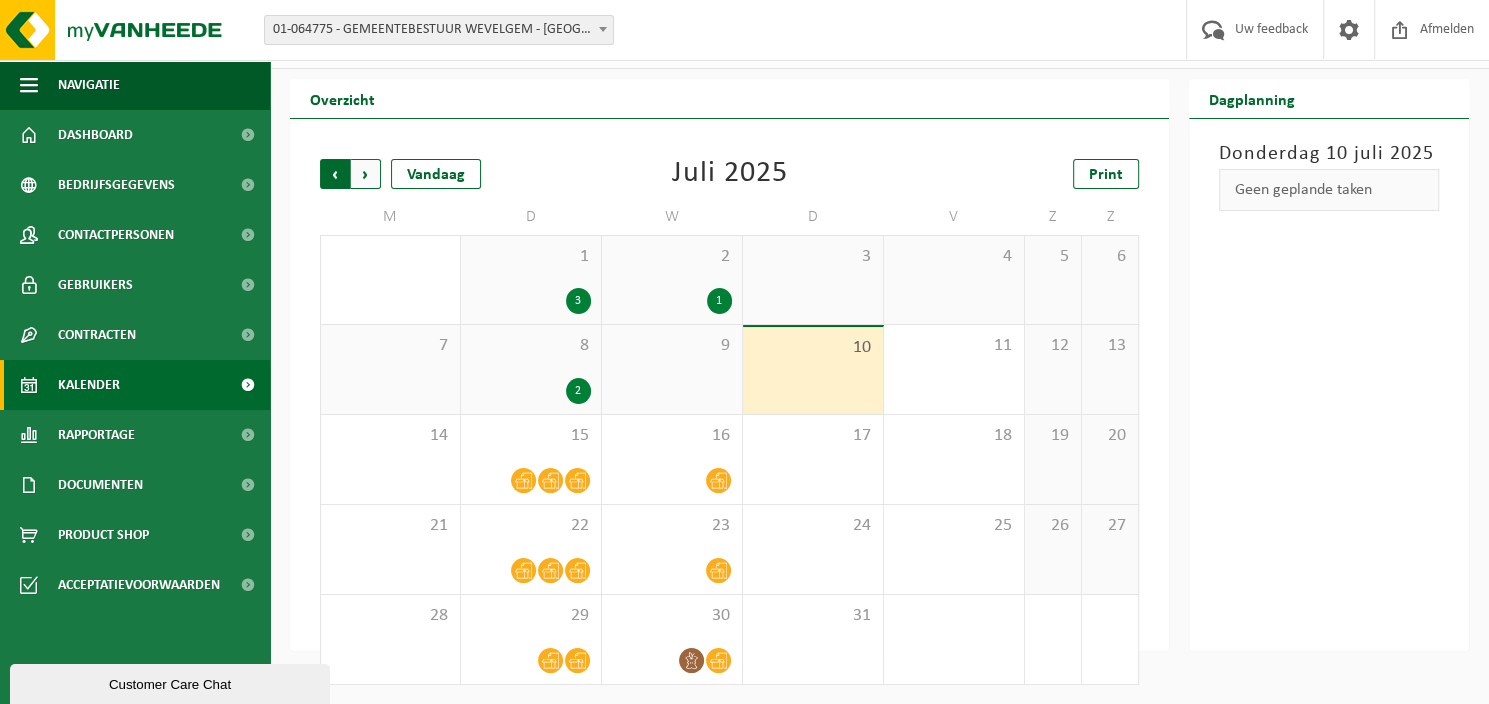 click on "Volgende" at bounding box center [366, 174] 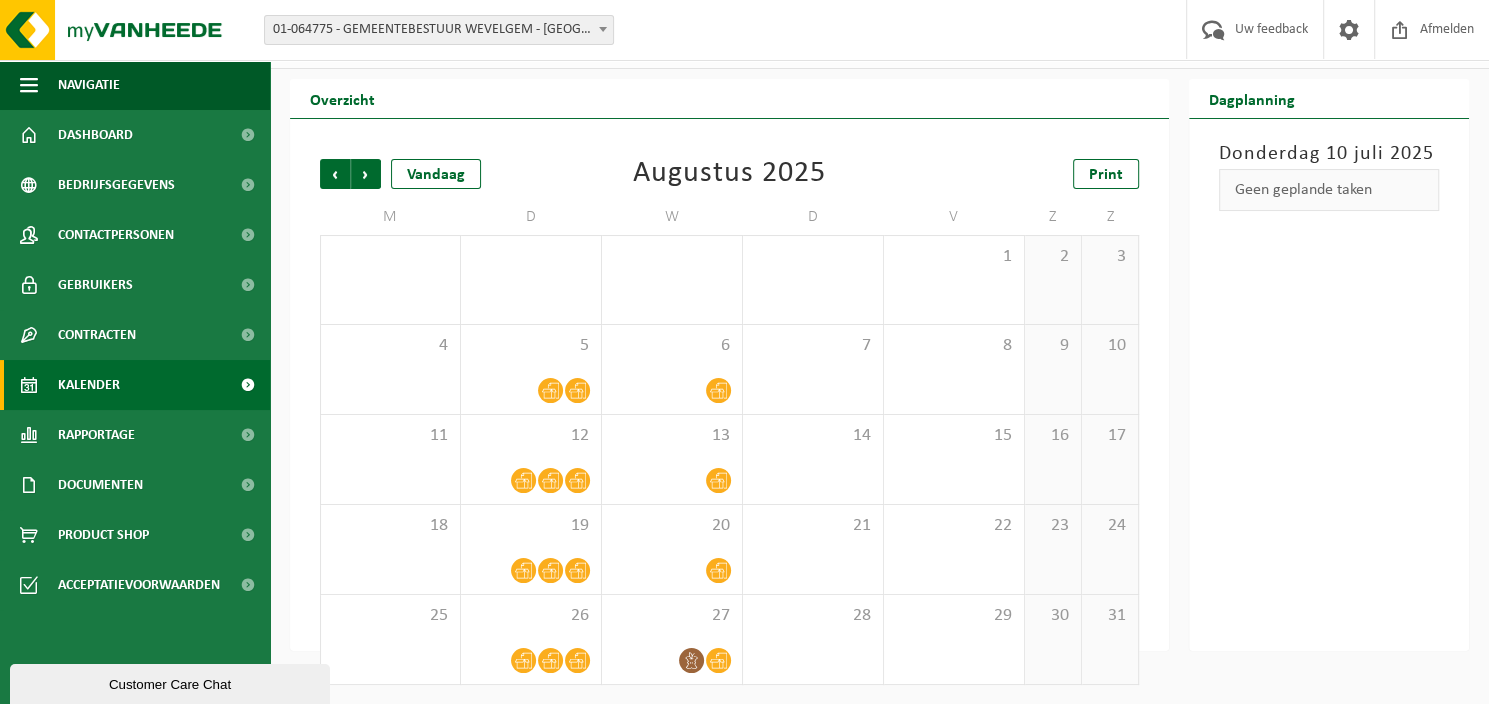 click on "Volgende" at bounding box center [366, 174] 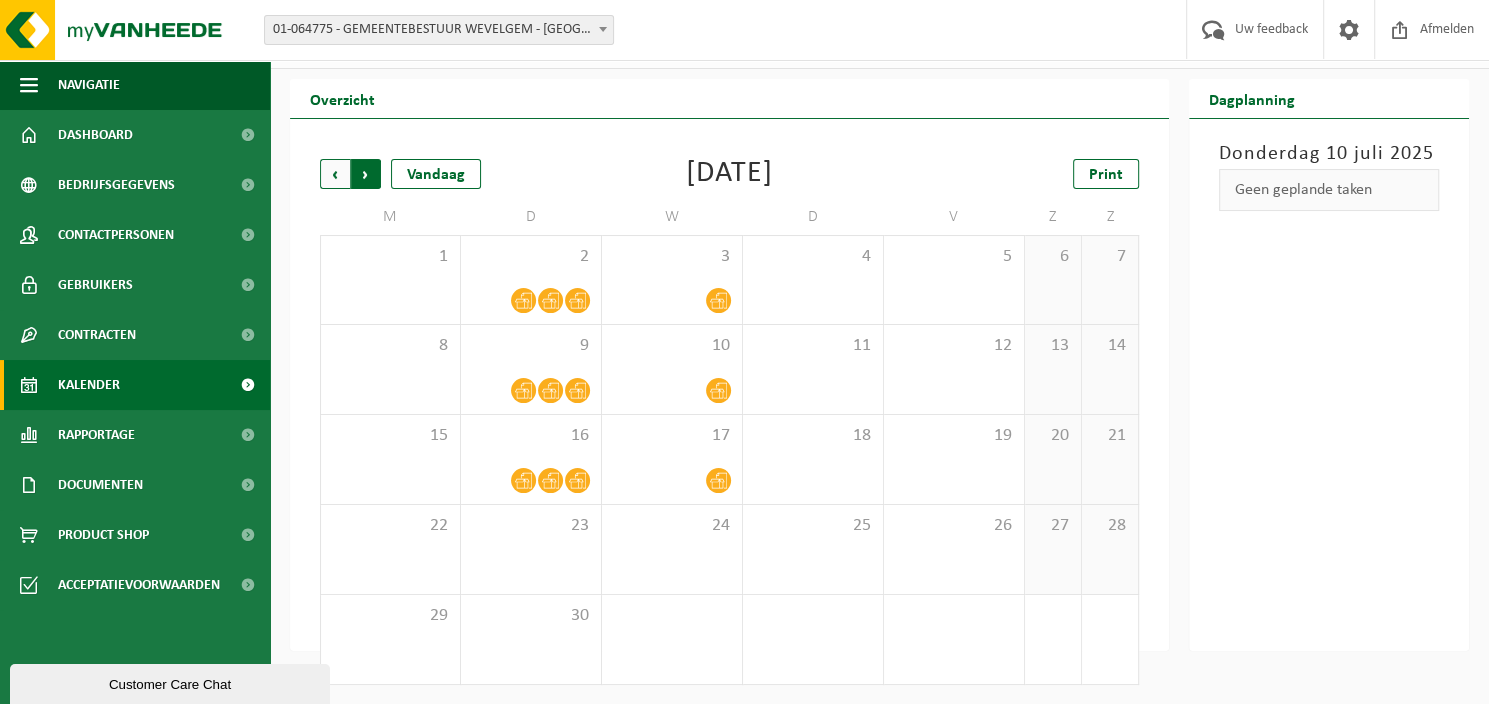 click on "Vorige" at bounding box center [335, 174] 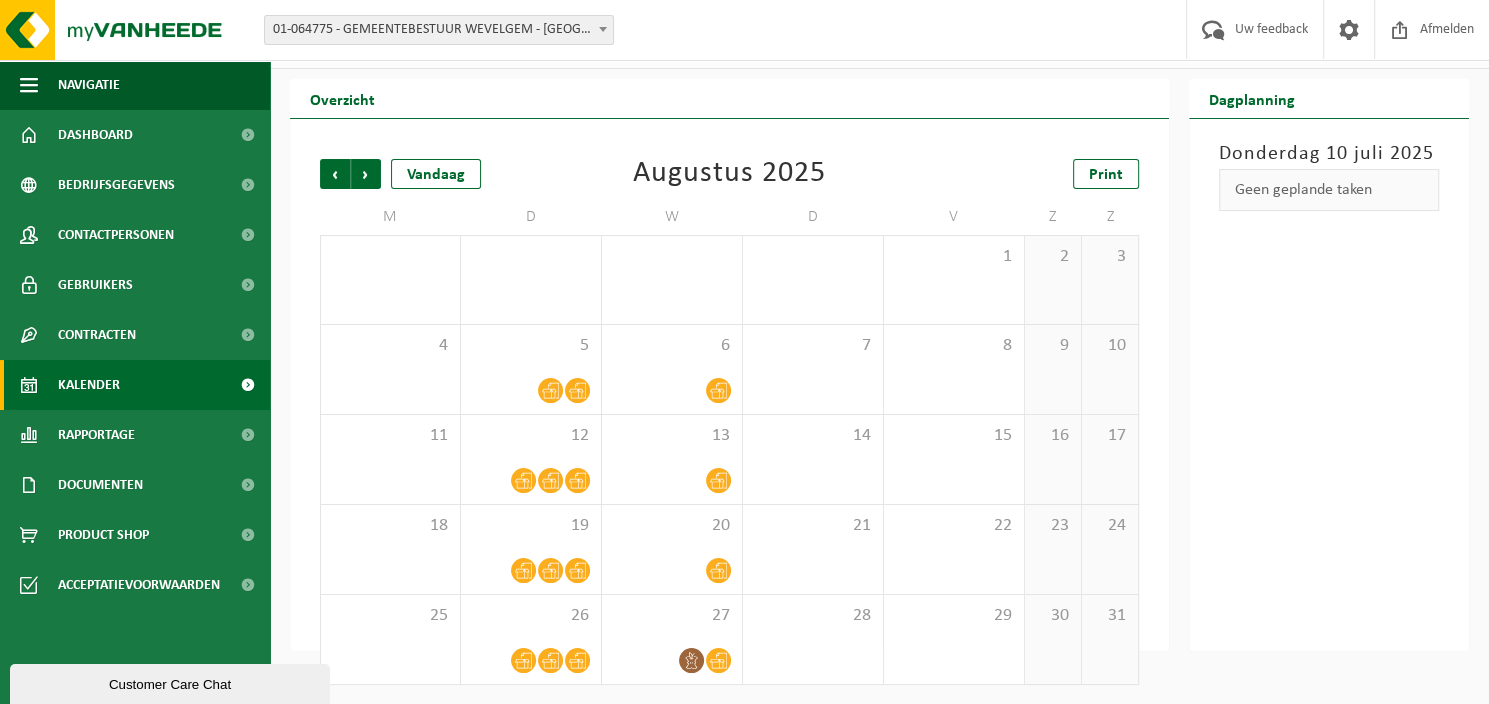 click on "Vorige" at bounding box center (335, 174) 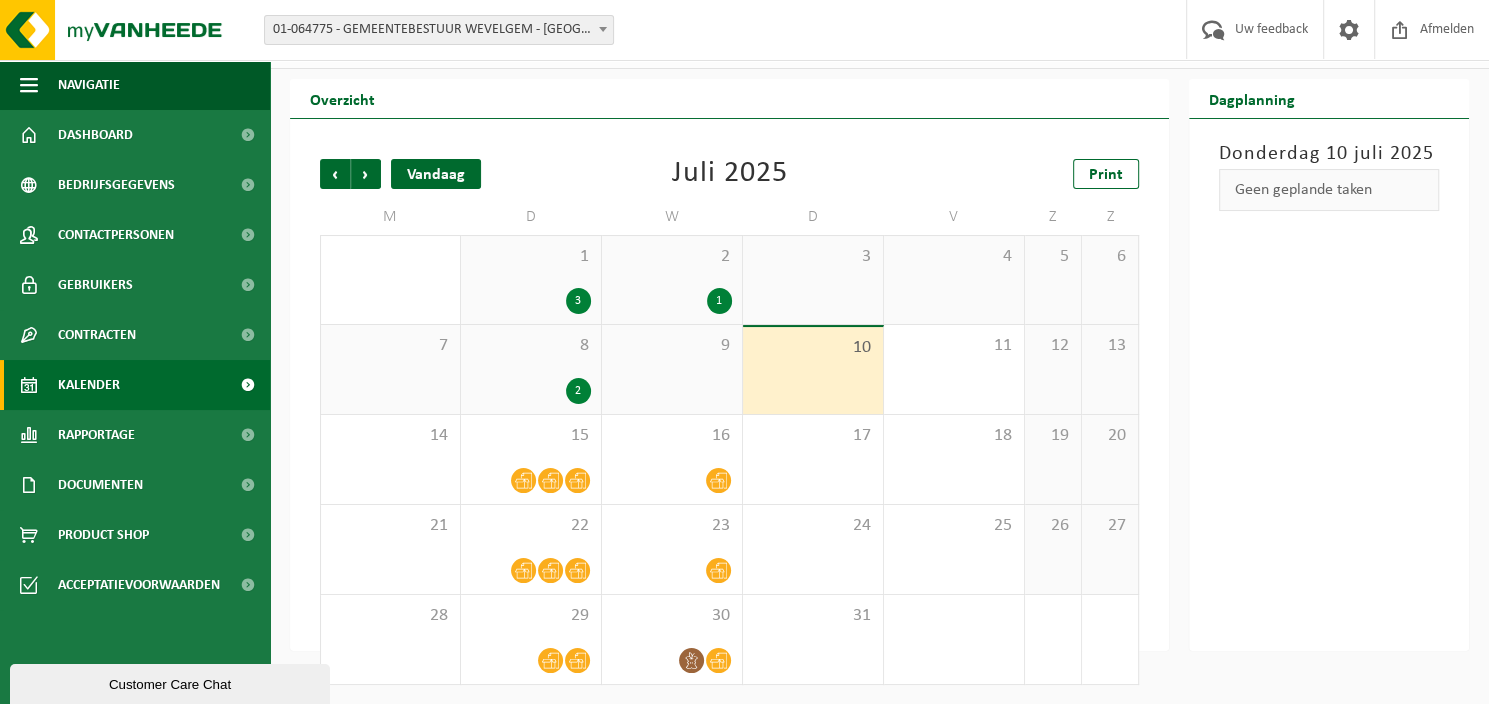 click on "Vandaag" at bounding box center [436, 174] 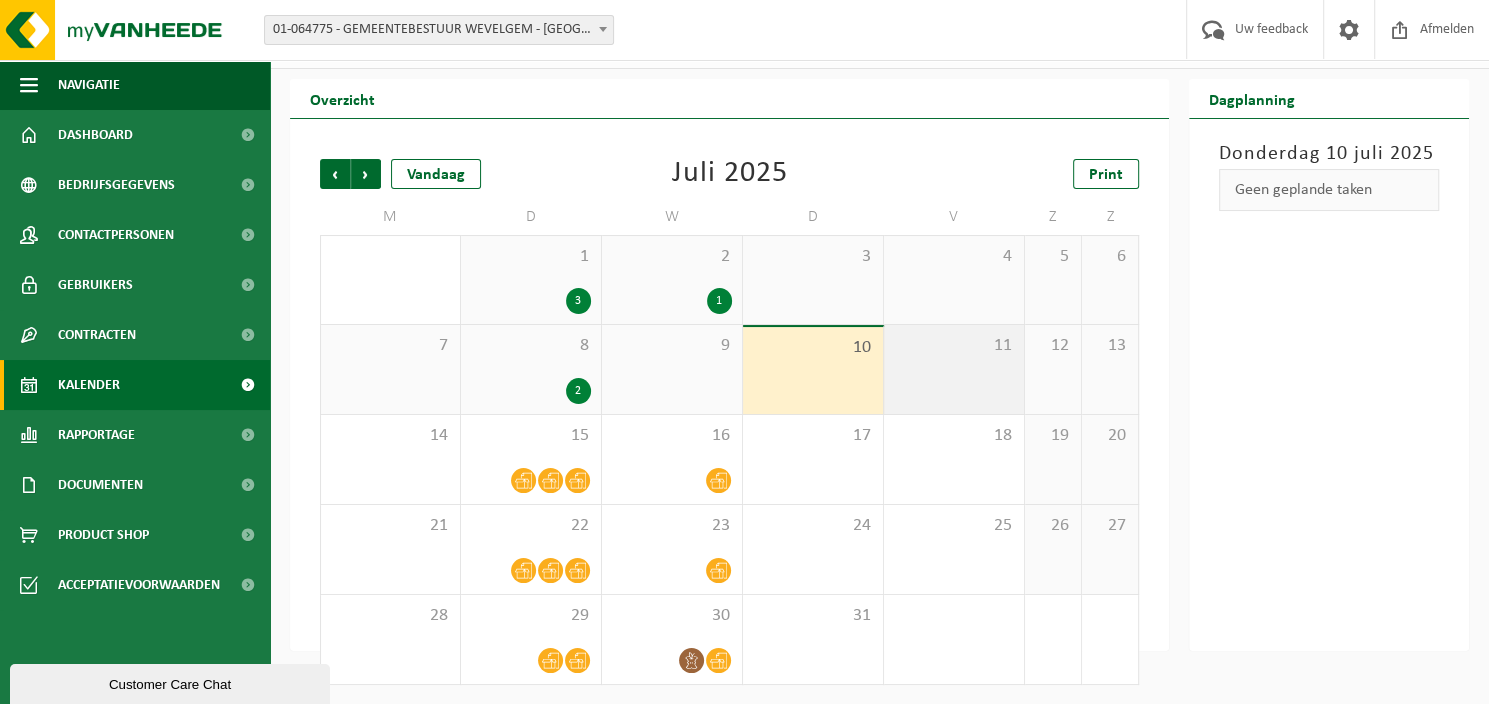 click on "11" at bounding box center (954, 369) 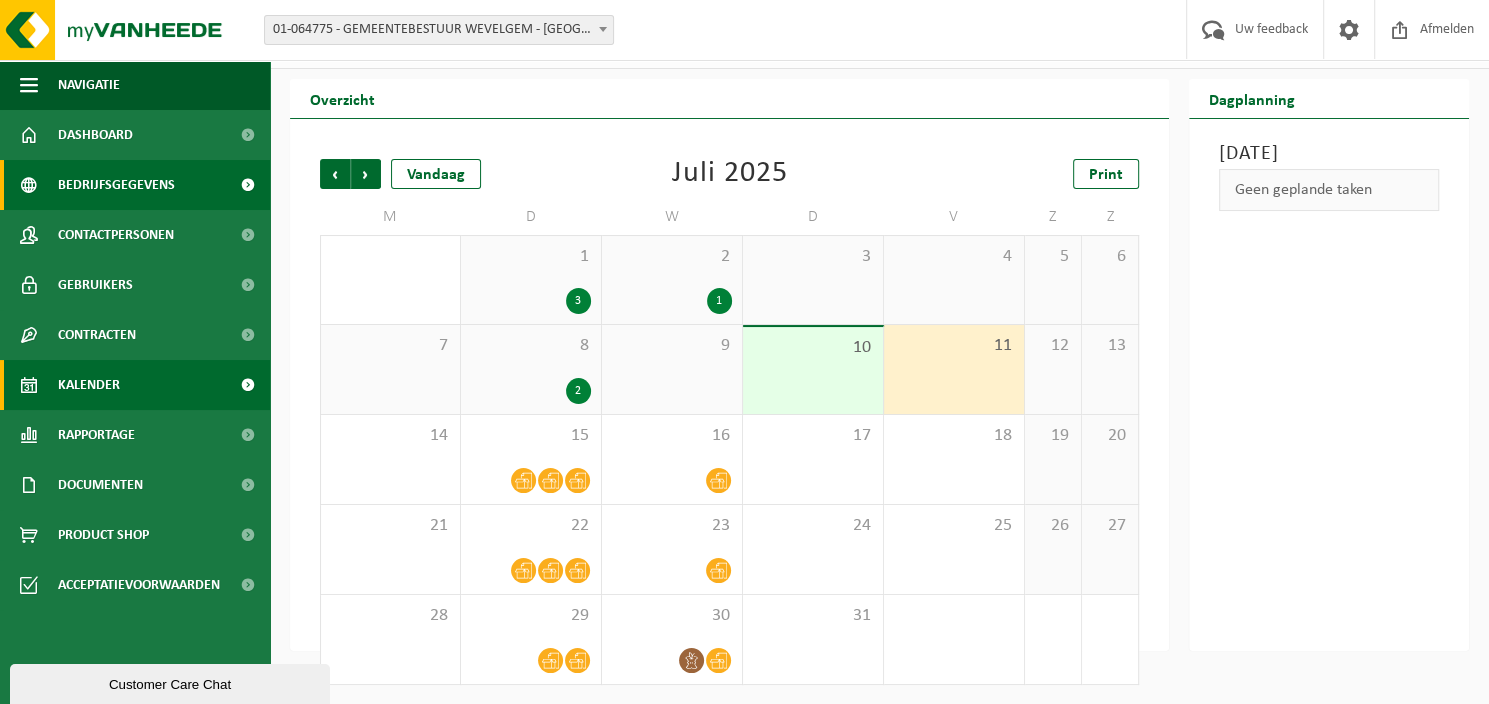 click on "Bedrijfsgegevens" at bounding box center (116, 185) 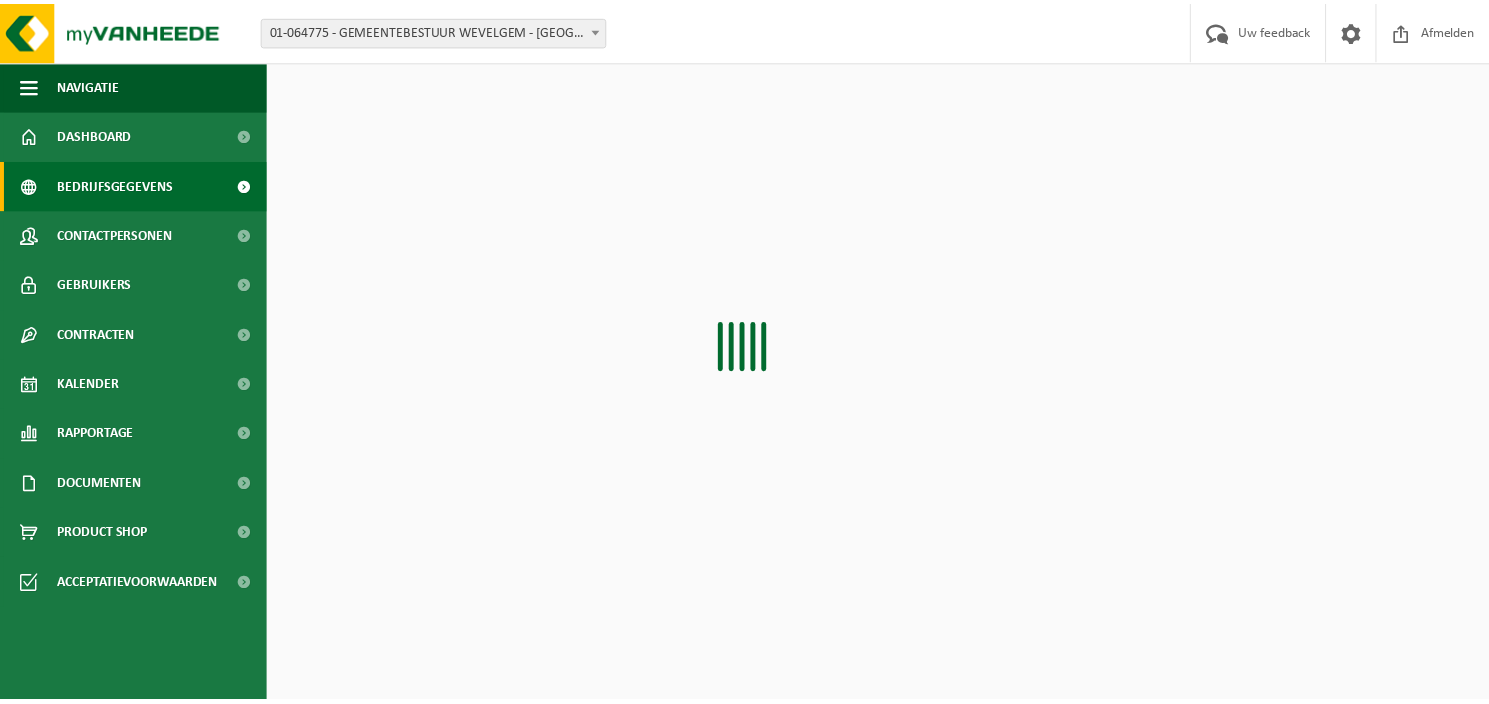 scroll, scrollTop: 0, scrollLeft: 0, axis: both 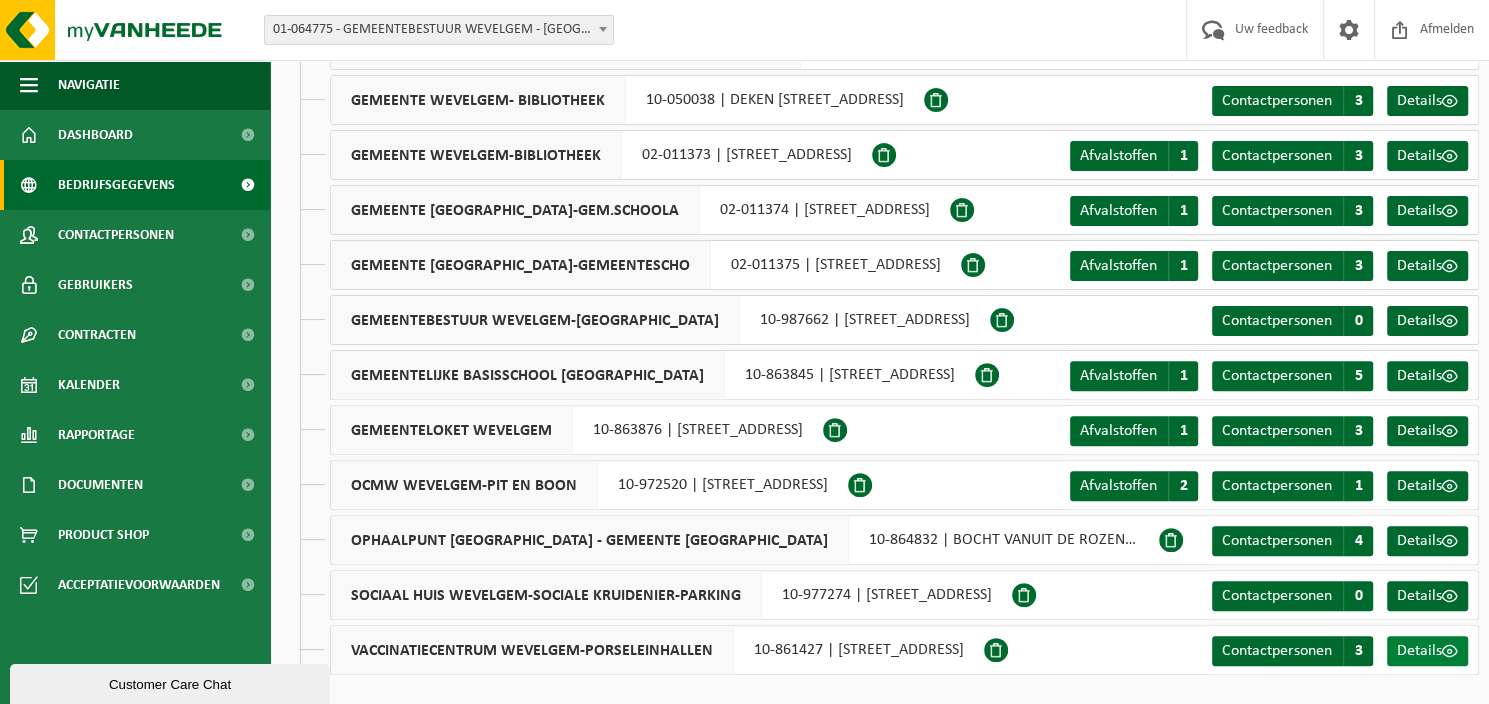 click on "Details" at bounding box center (1419, 651) 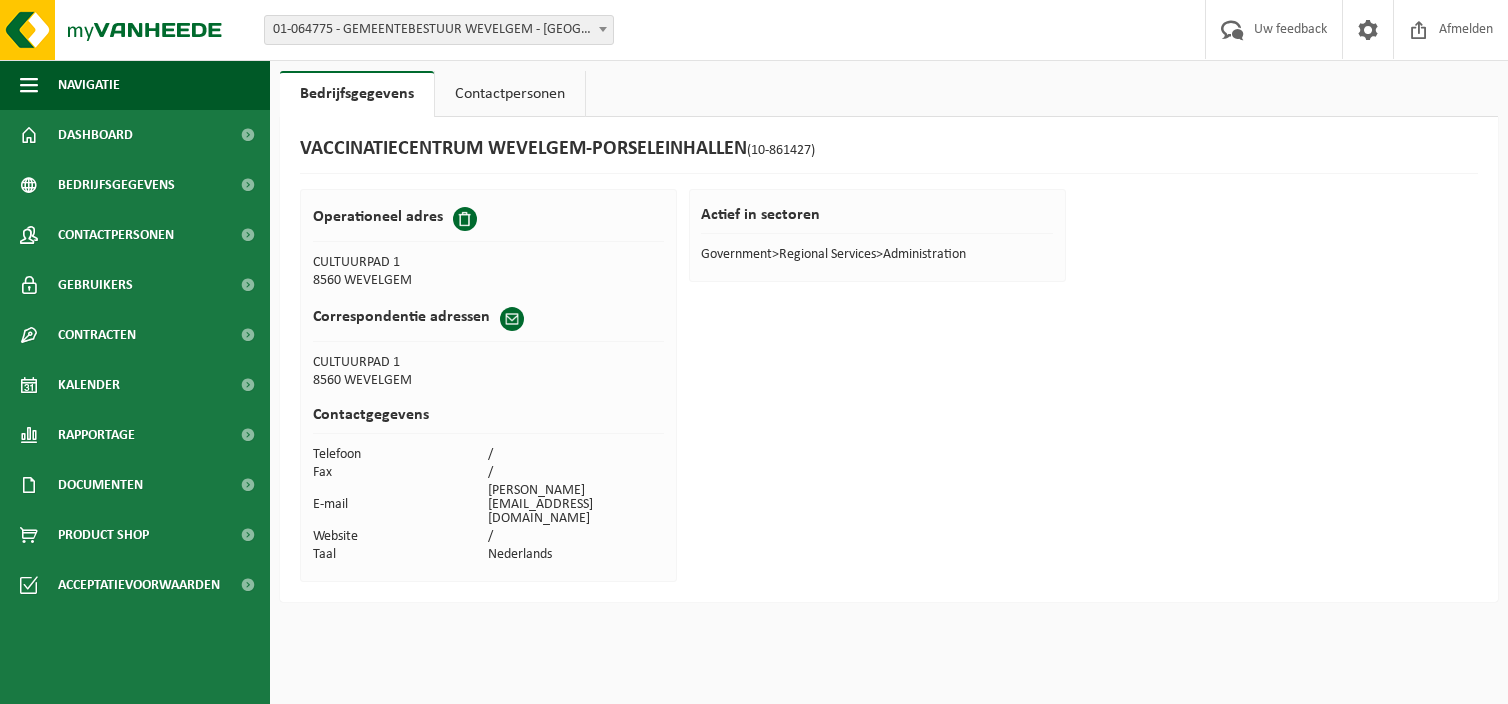 scroll, scrollTop: 0, scrollLeft: 0, axis: both 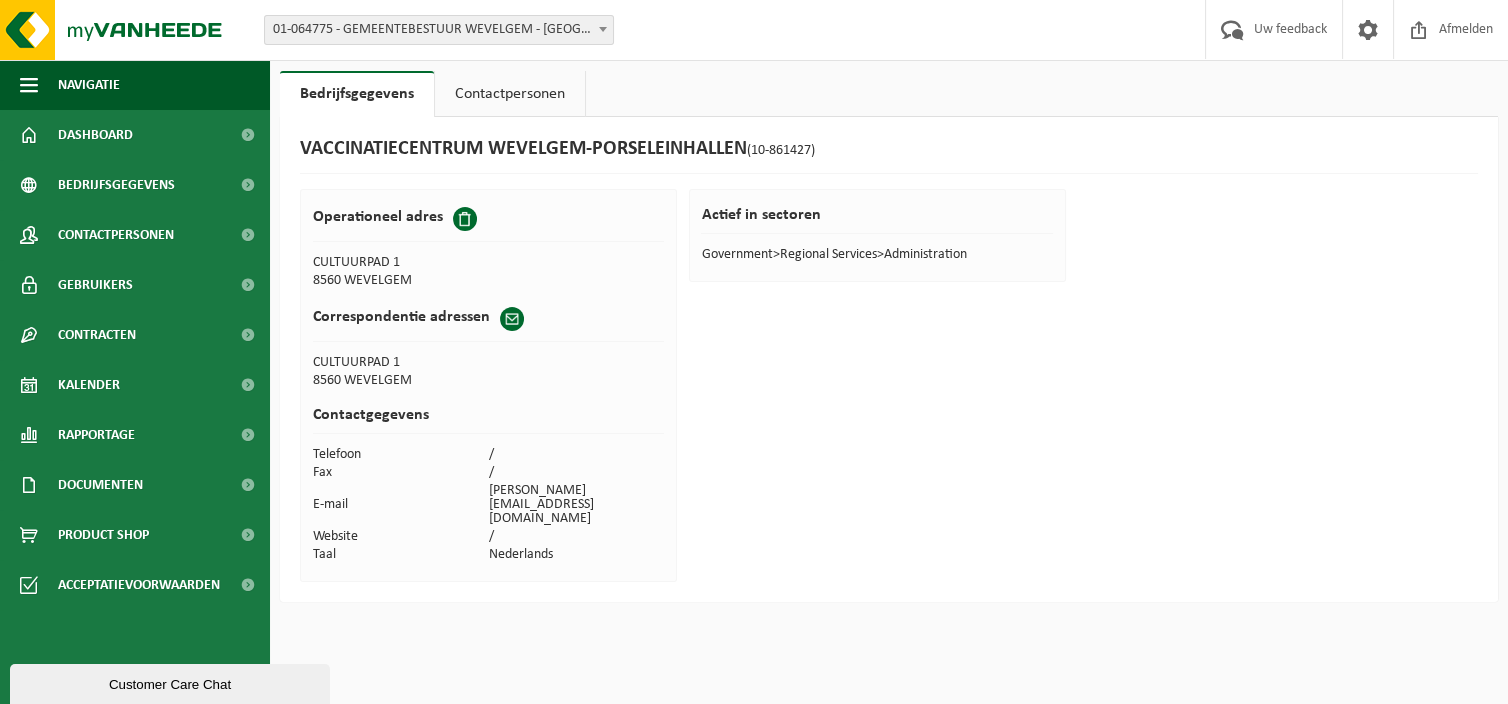click on "Contactpersonen" at bounding box center (510, 94) 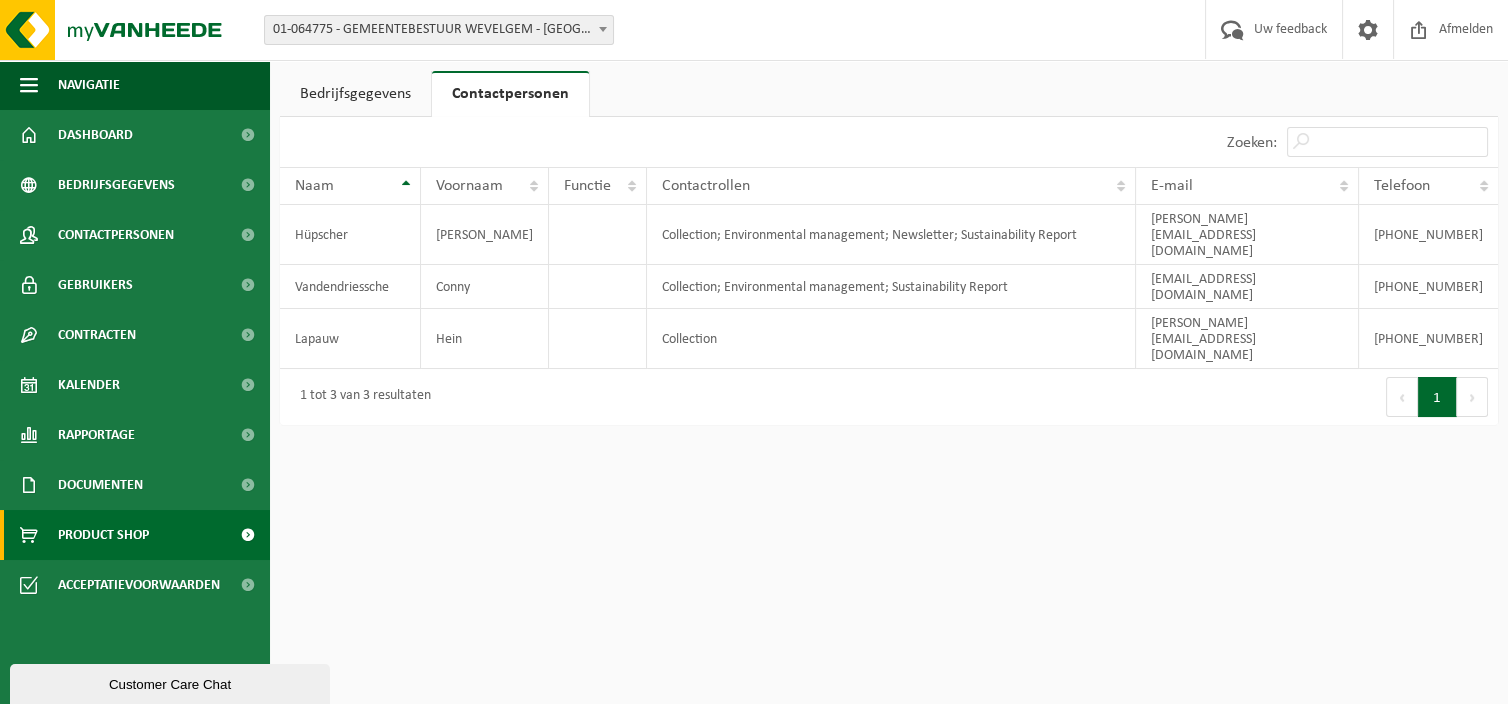 click on "Product Shop" at bounding box center (135, 535) 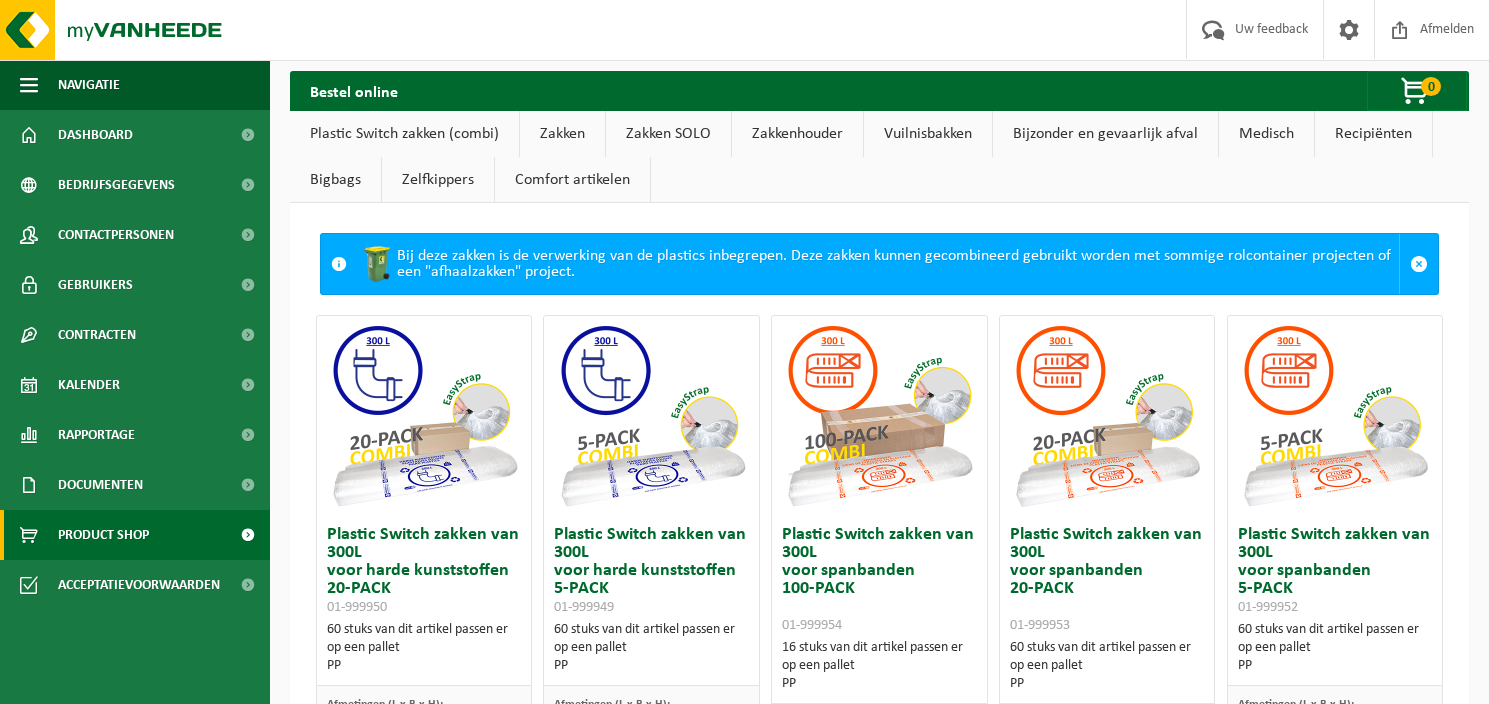 scroll, scrollTop: 0, scrollLeft: 0, axis: both 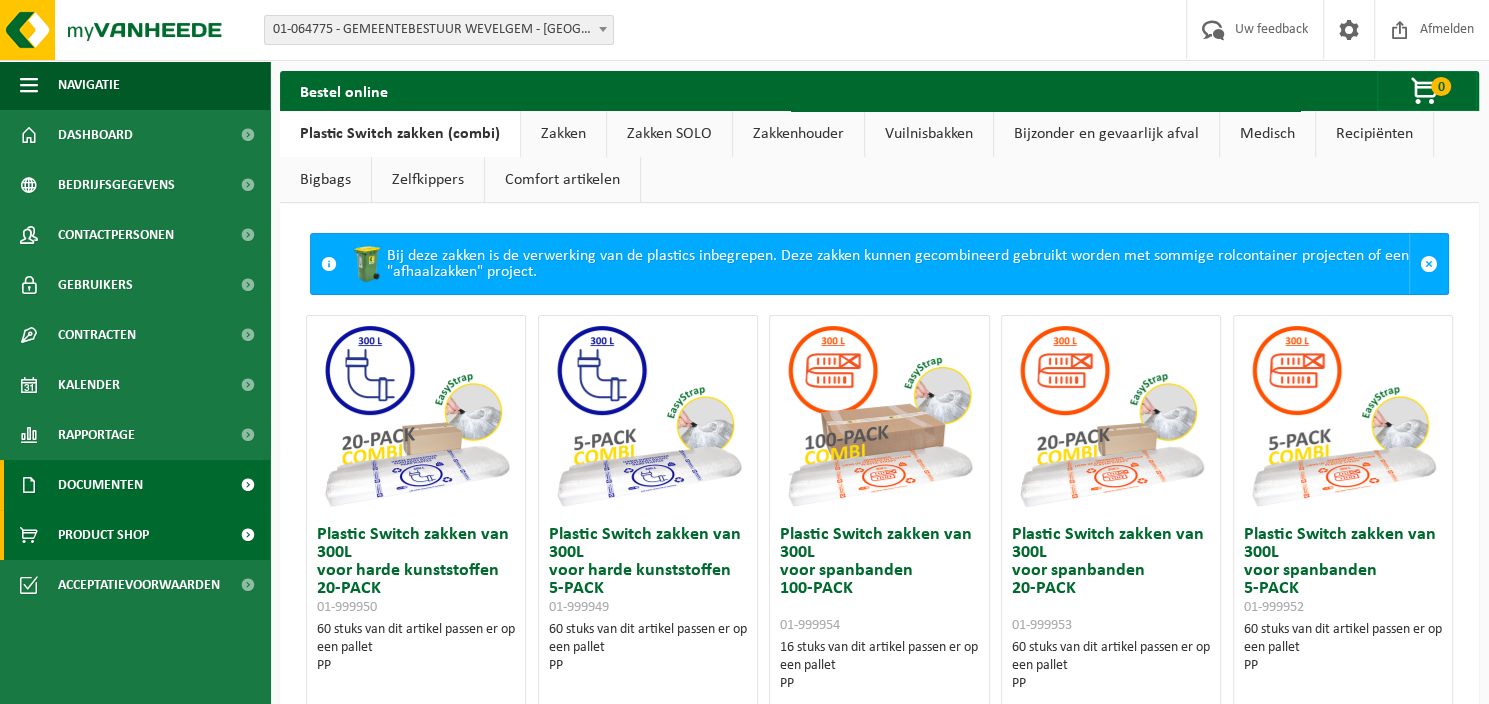 click on "Documenten" at bounding box center [135, 485] 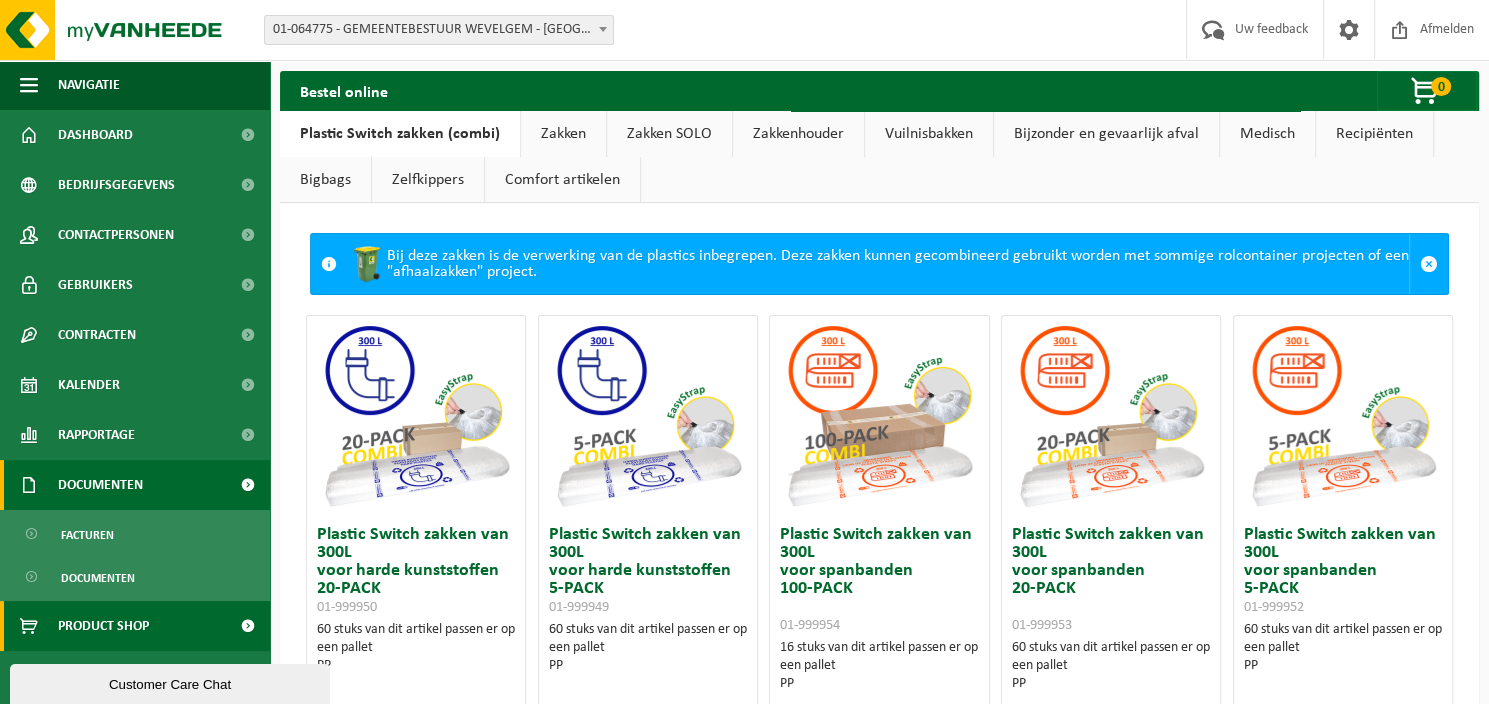 scroll, scrollTop: 0, scrollLeft: 0, axis: both 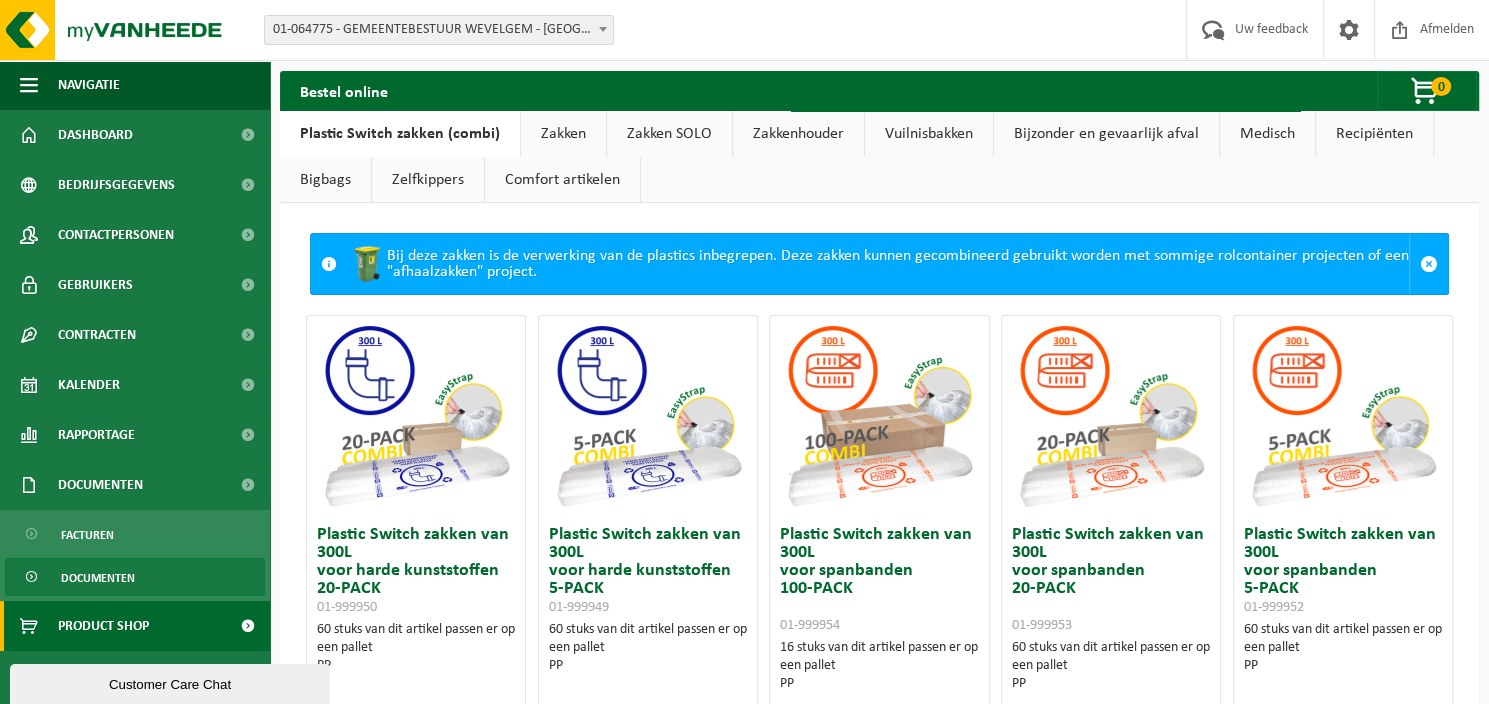 click on "Documenten" at bounding box center [98, 578] 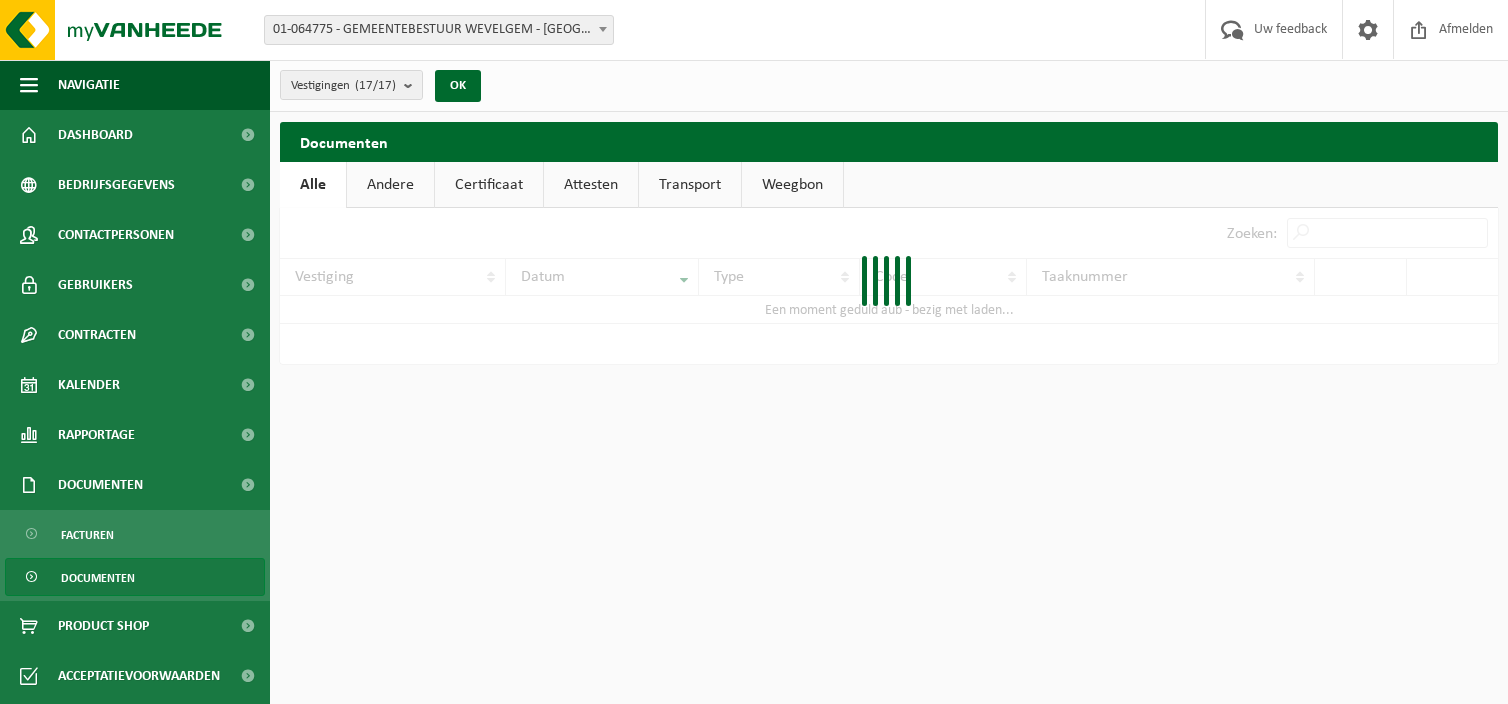 scroll, scrollTop: 0, scrollLeft: 0, axis: both 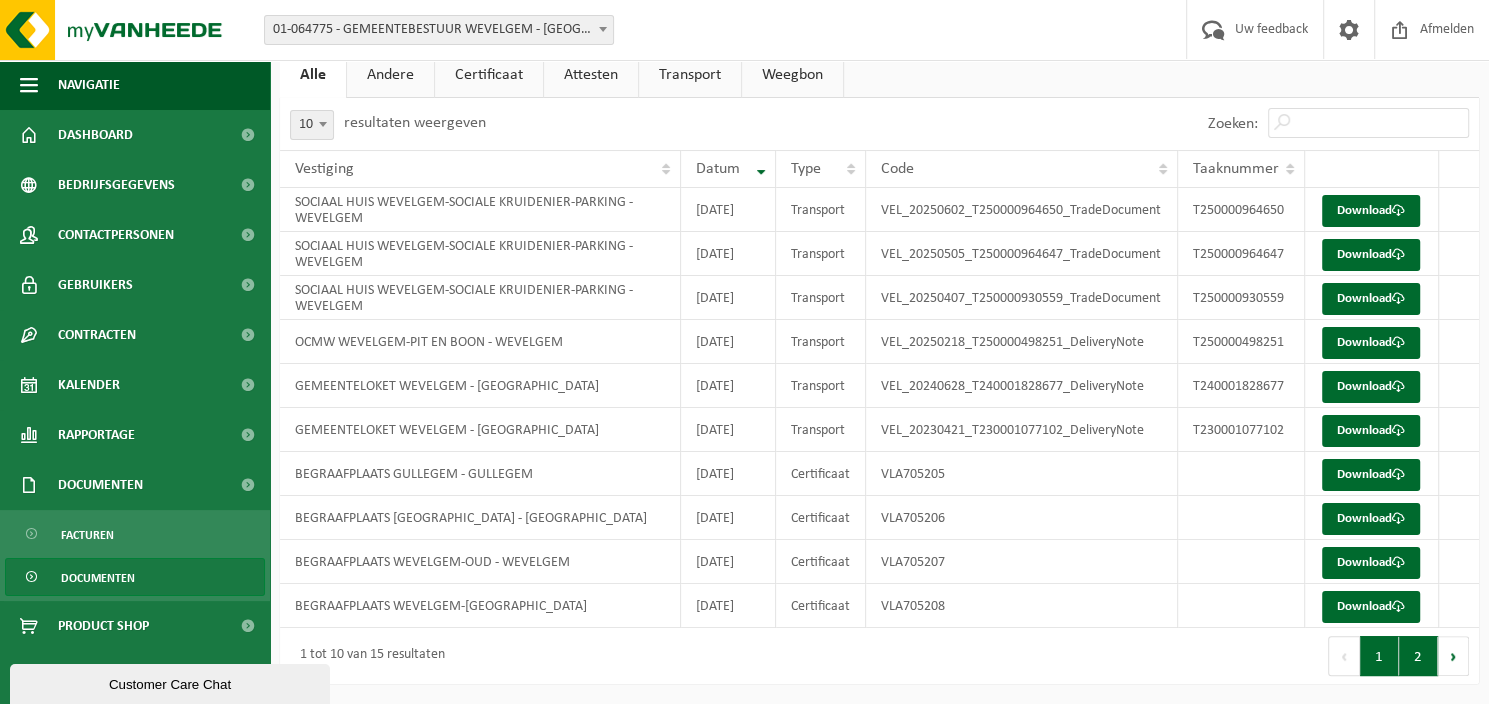 click on "2" at bounding box center (1418, 656) 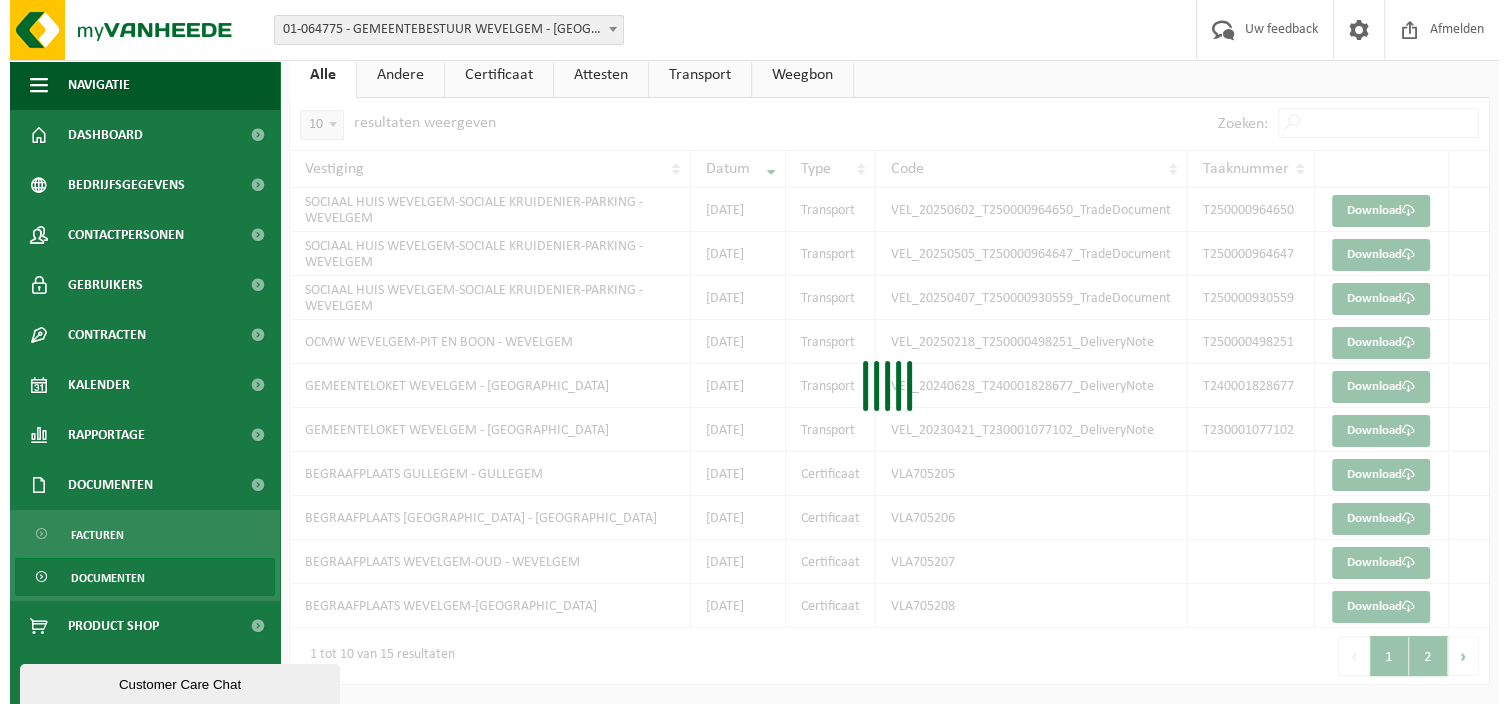 scroll, scrollTop: 0, scrollLeft: 0, axis: both 